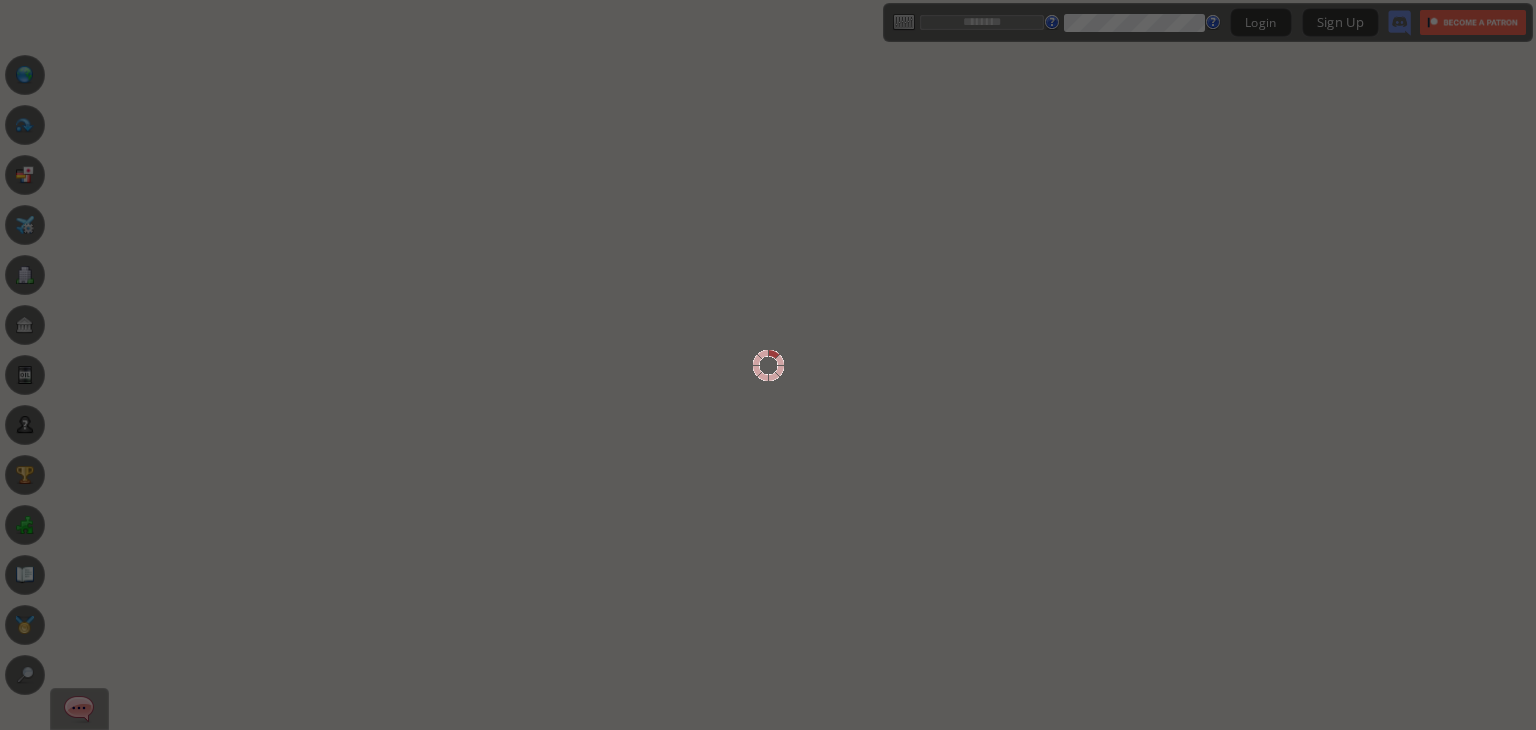 scroll, scrollTop: 0, scrollLeft: 0, axis: both 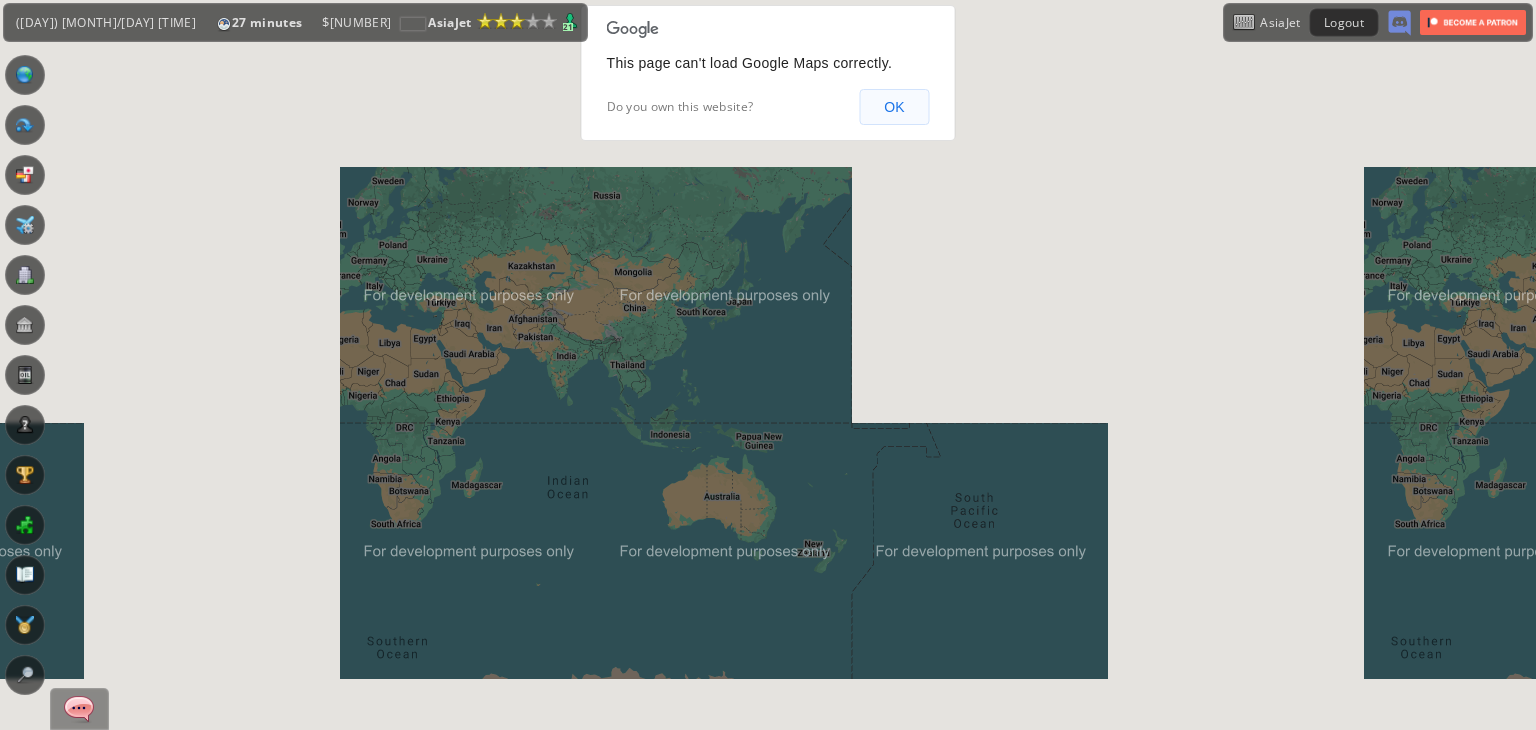 click on "OK" at bounding box center (894, 107) 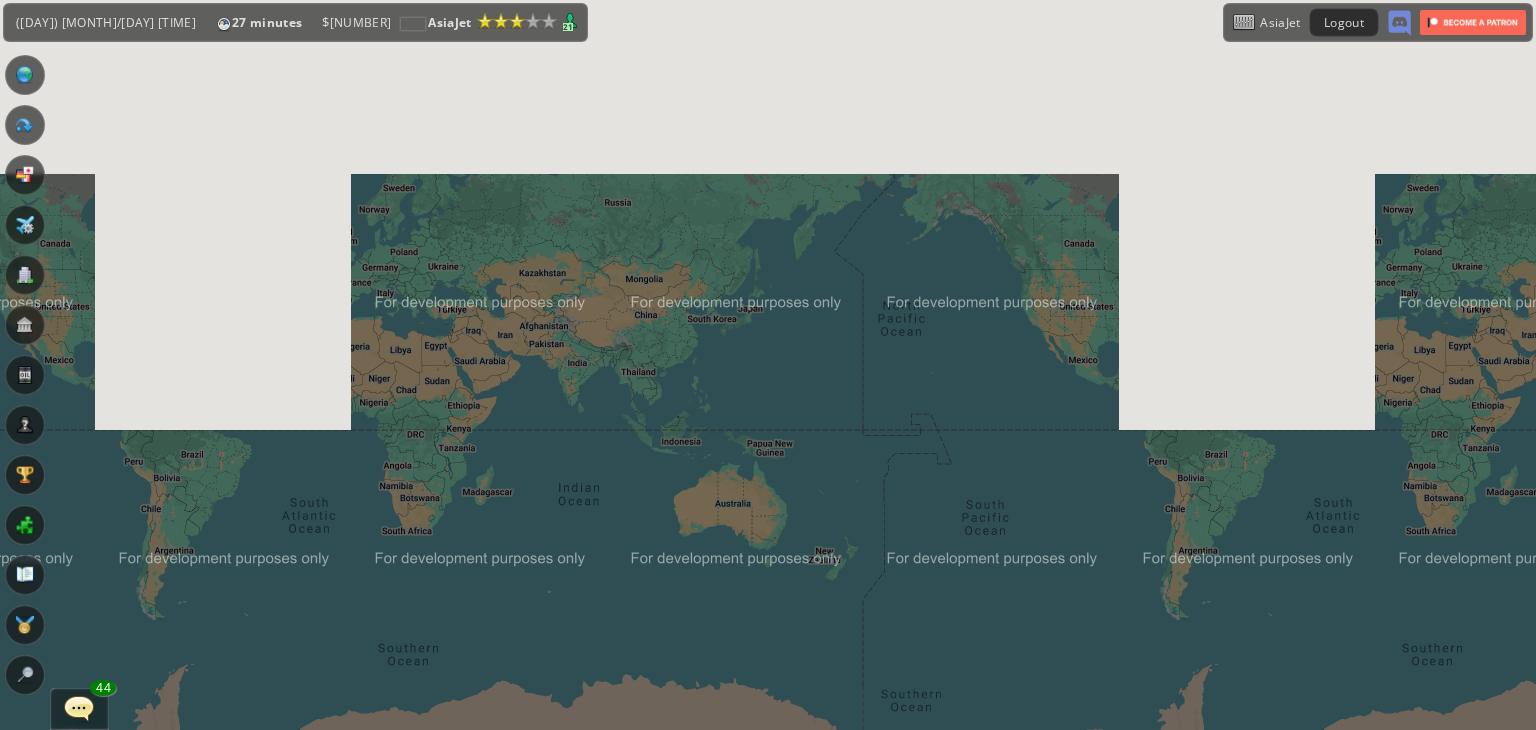 drag, startPoint x: 656, startPoint y: 293, endPoint x: 669, endPoint y: 303, distance: 16.40122 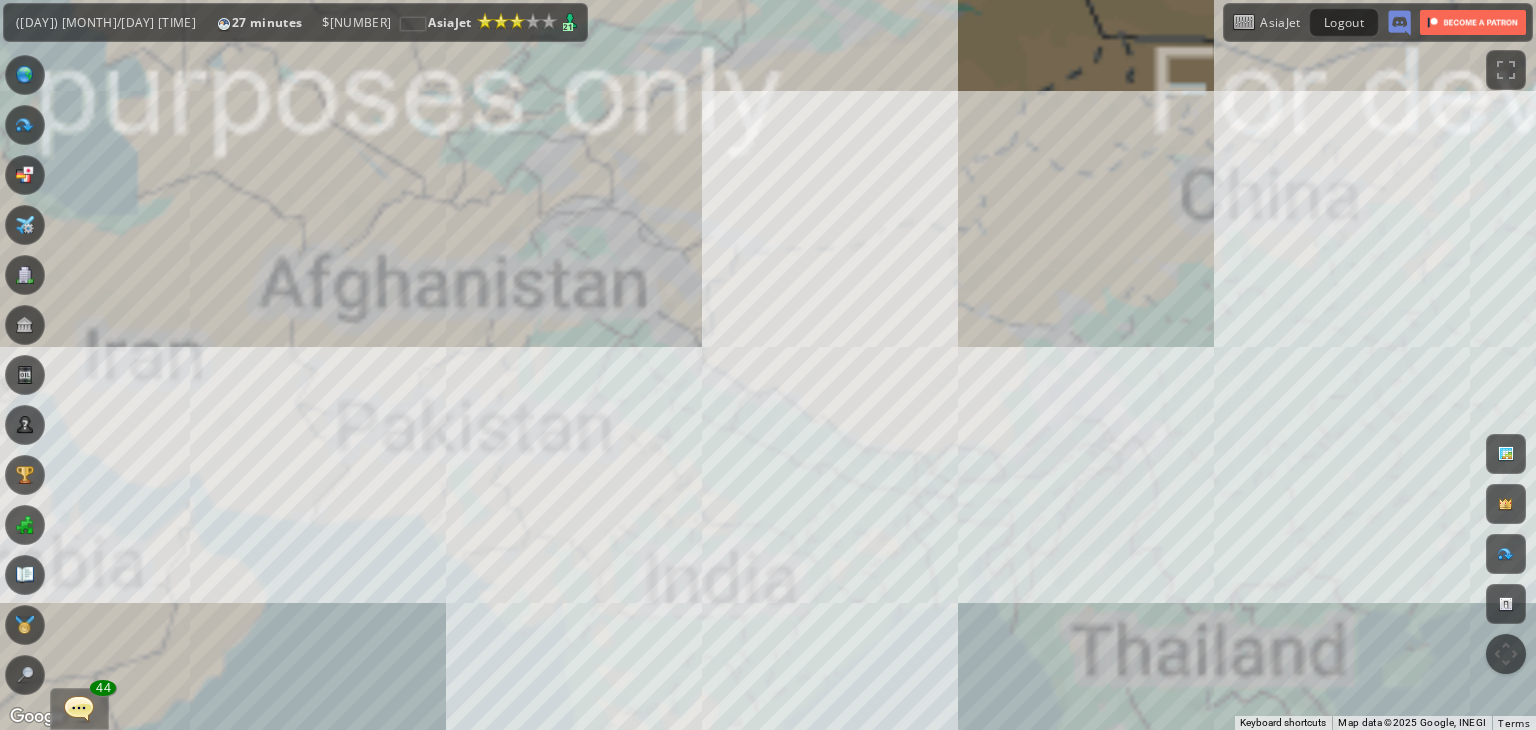 click on "To navigate, press the arrow keys." at bounding box center [768, 365] 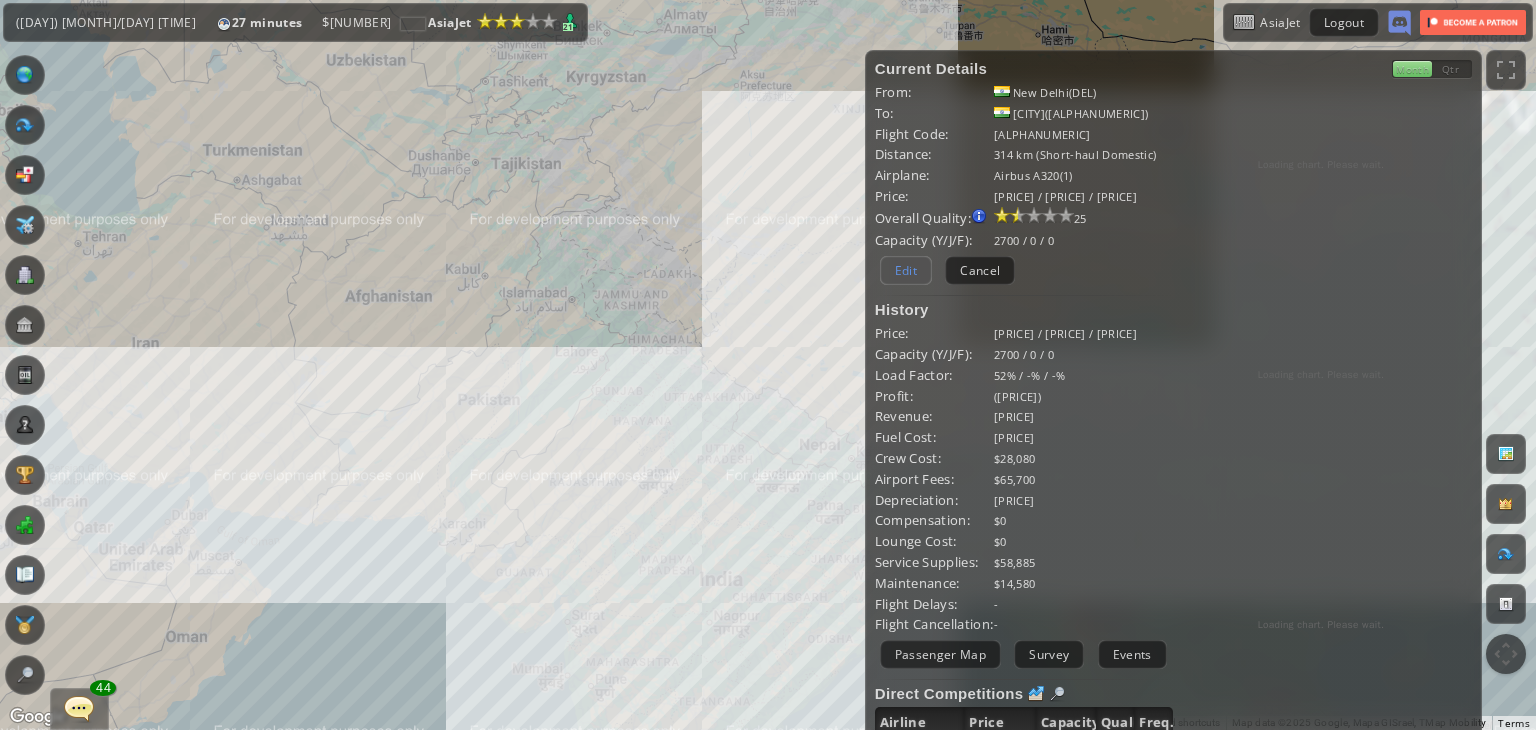 click on "Edit" at bounding box center [906, 270] 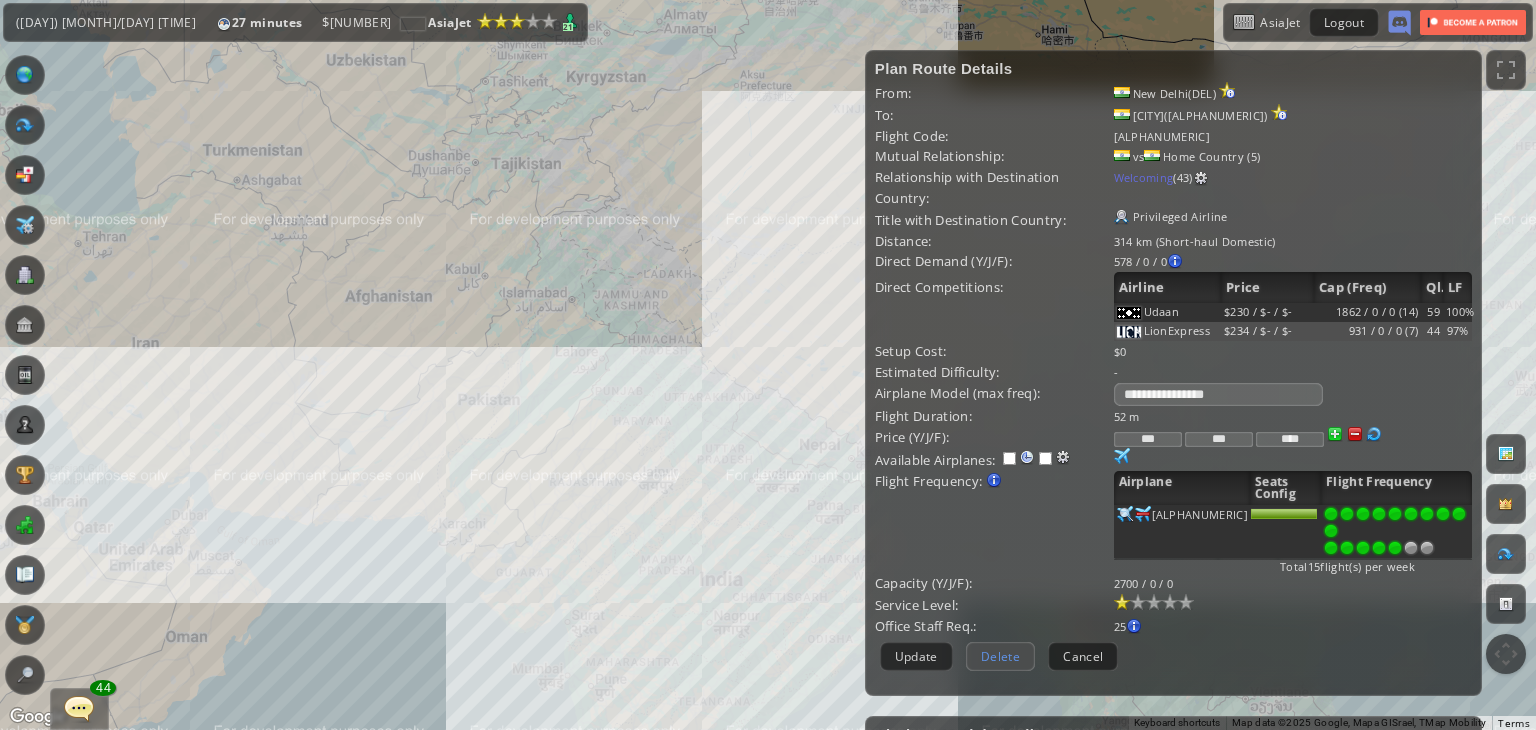 click on "Delete" at bounding box center [1000, 656] 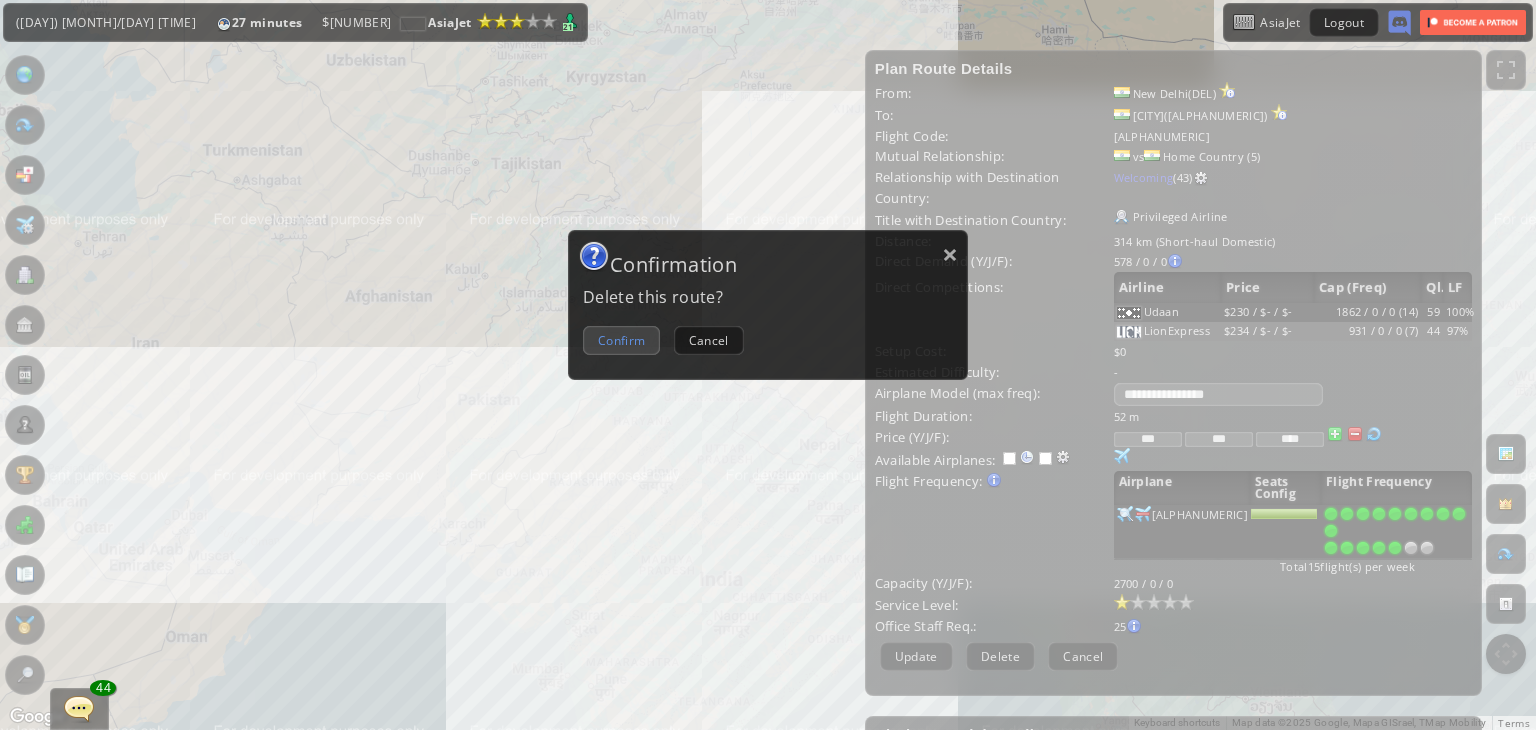 click on "Confirm" at bounding box center [621, 340] 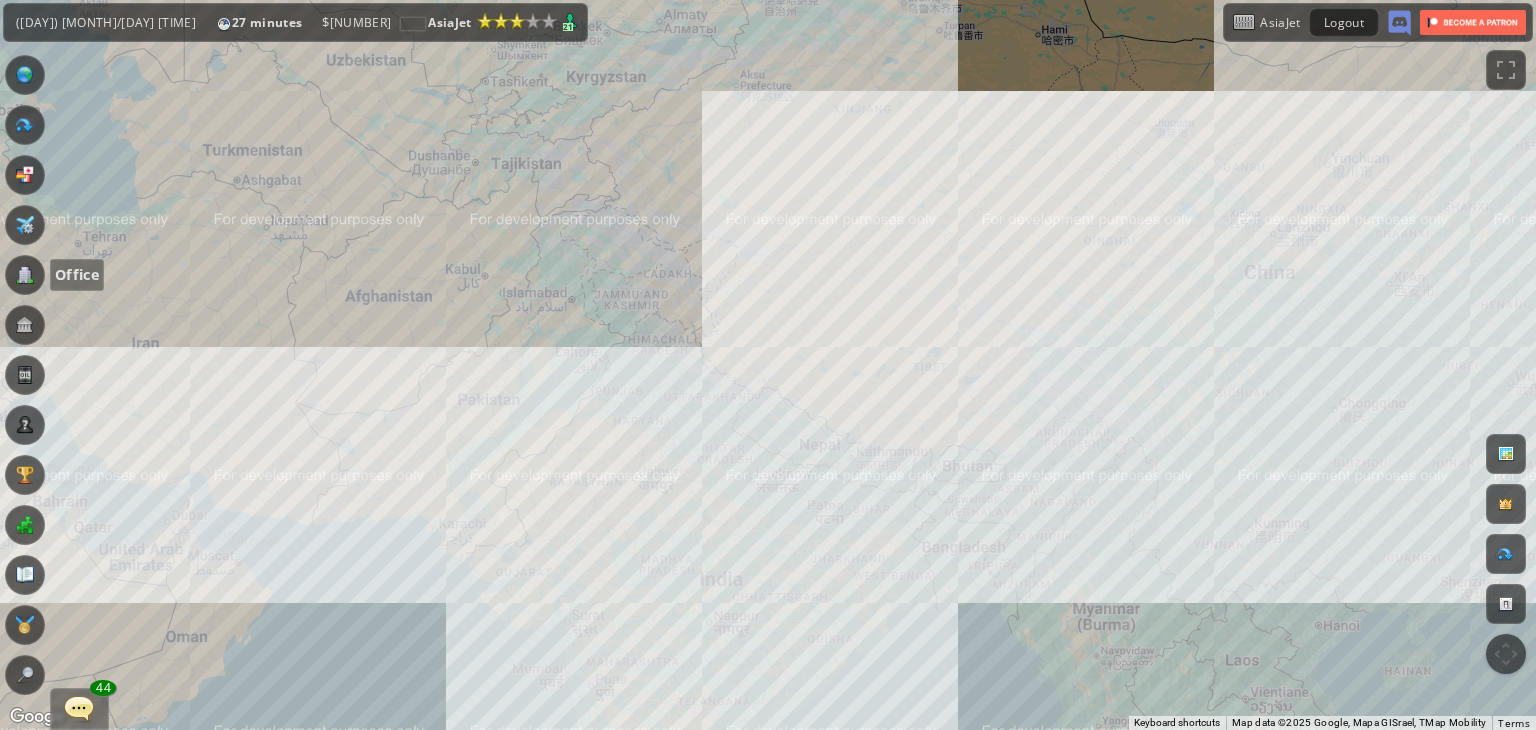 click at bounding box center [25, 275] 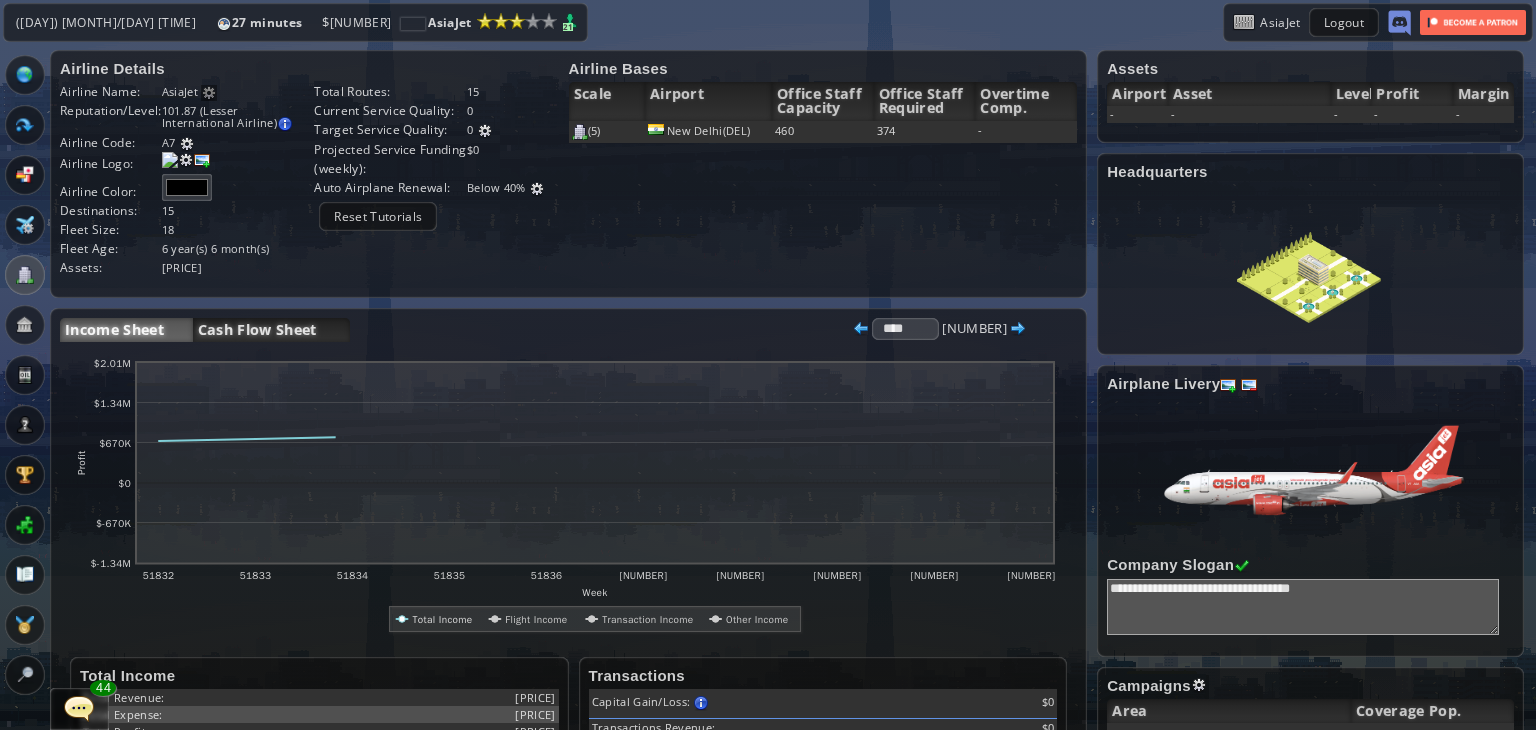 click on "Cash Flow Sheet" at bounding box center [271, 330] 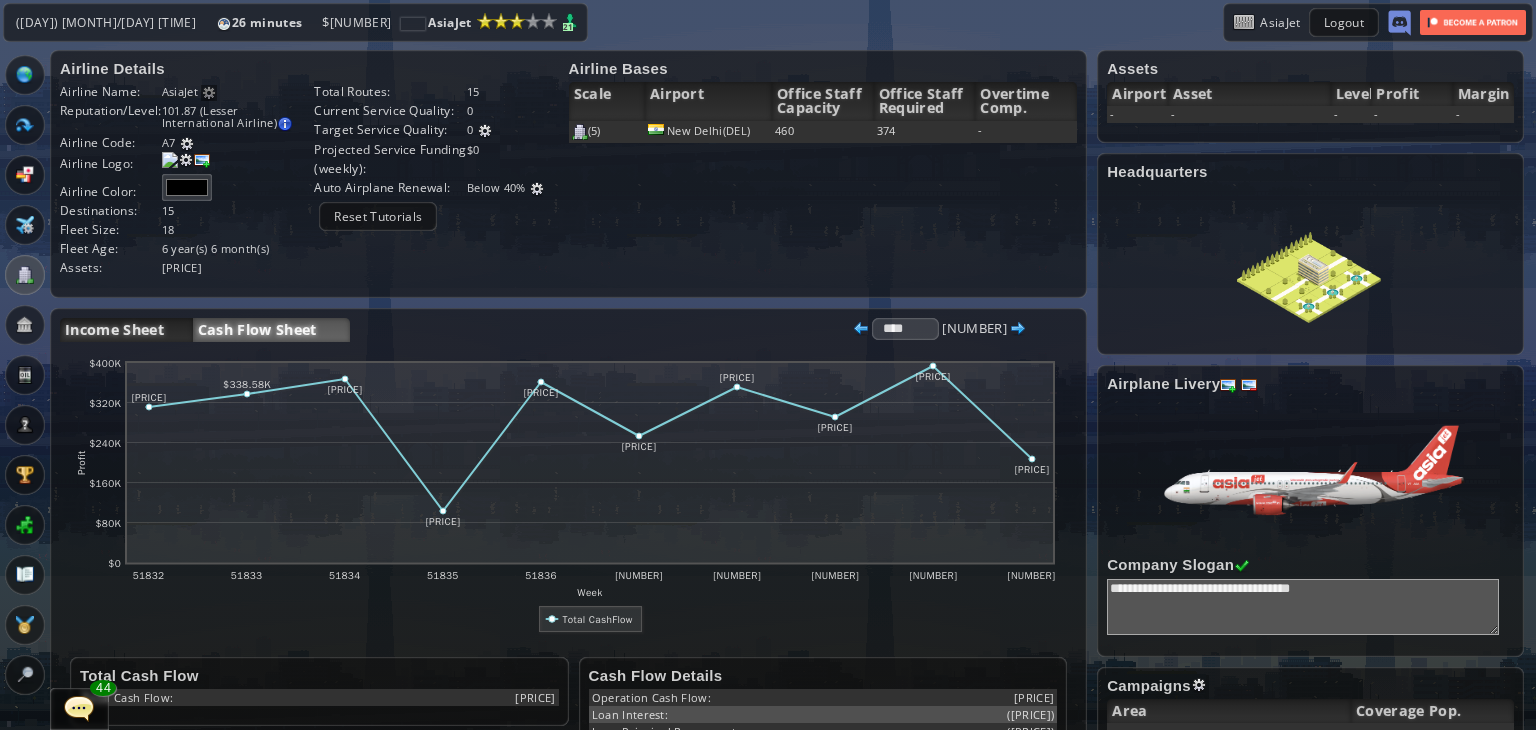 click on "Income Sheet" at bounding box center (126, 330) 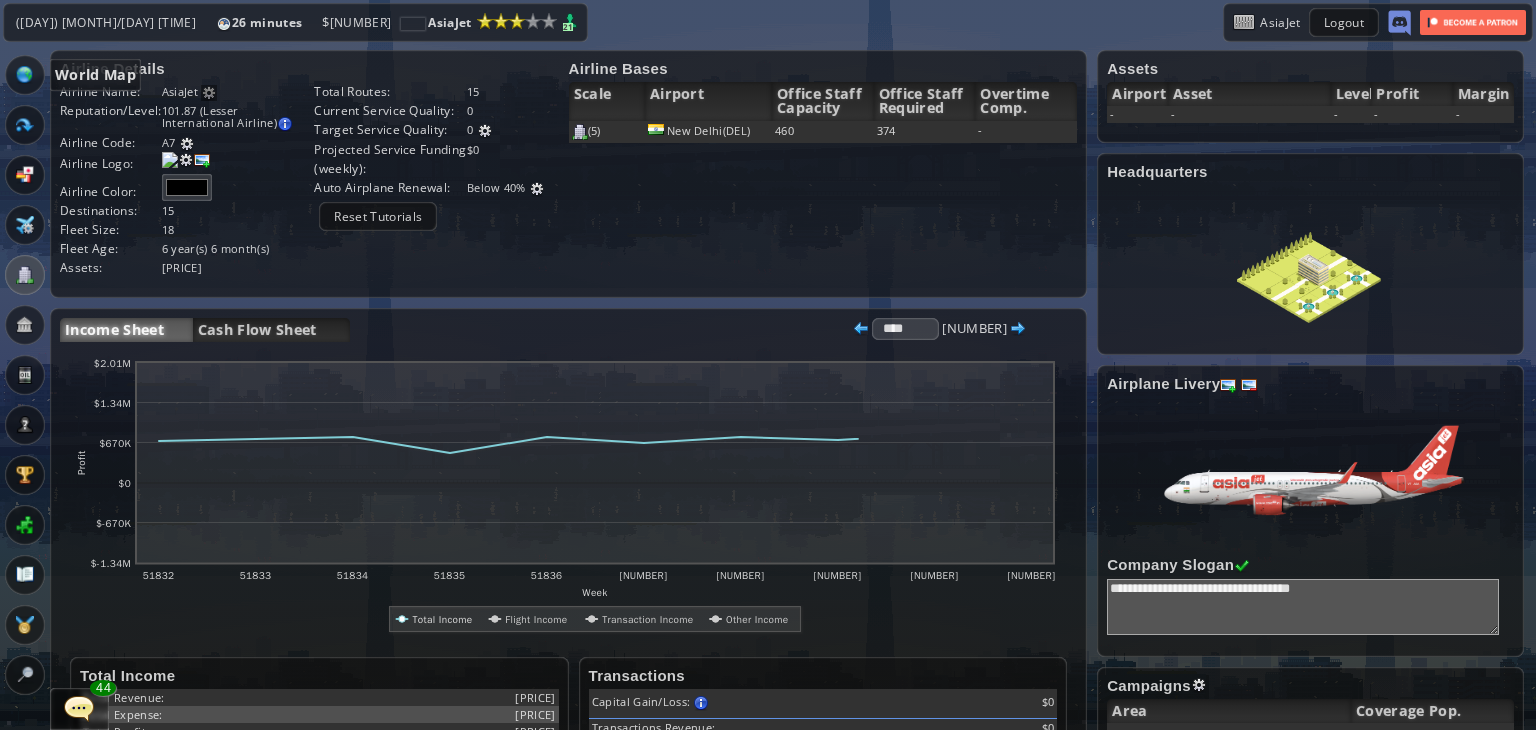 click at bounding box center [25, 75] 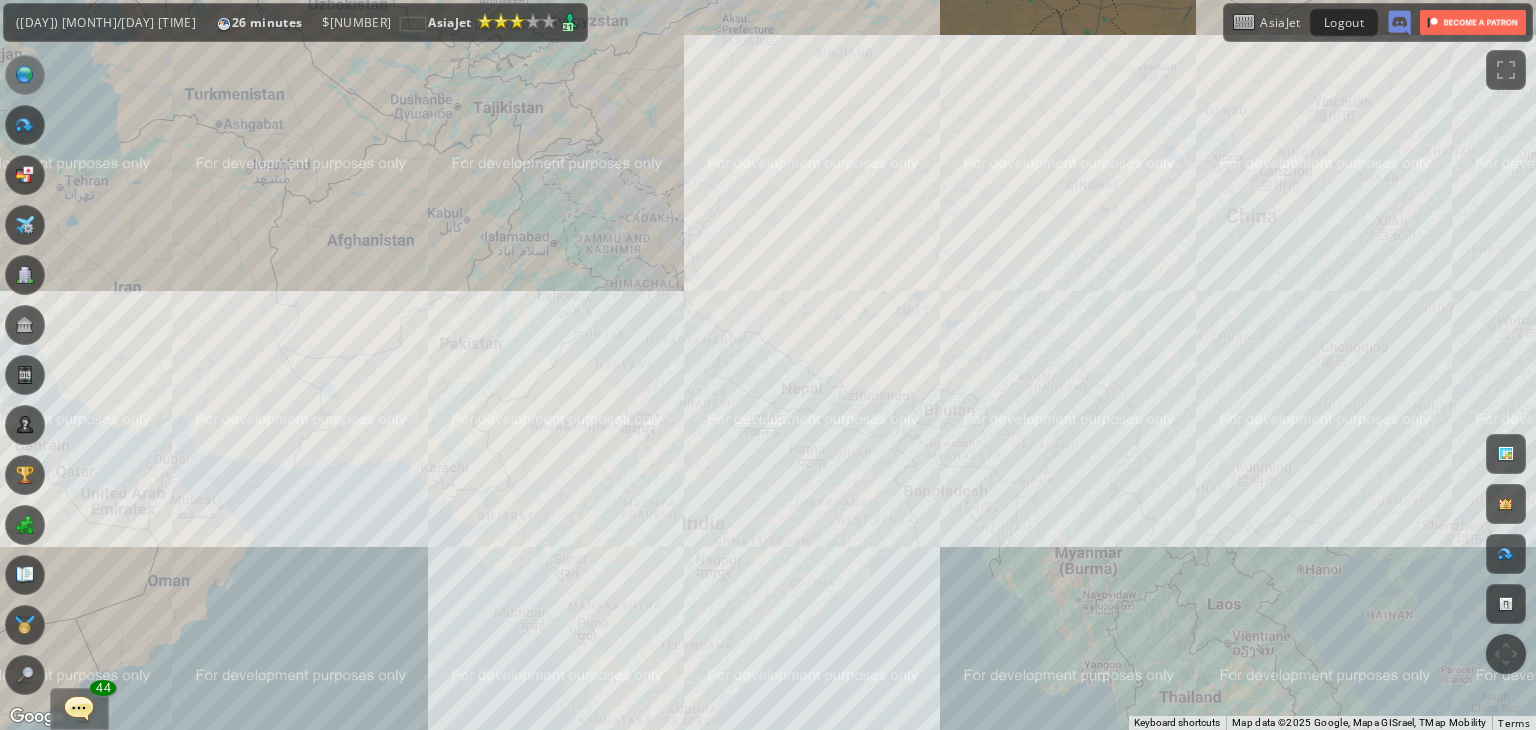 drag, startPoint x: 657, startPoint y: 506, endPoint x: 629, endPoint y: 404, distance: 105.773346 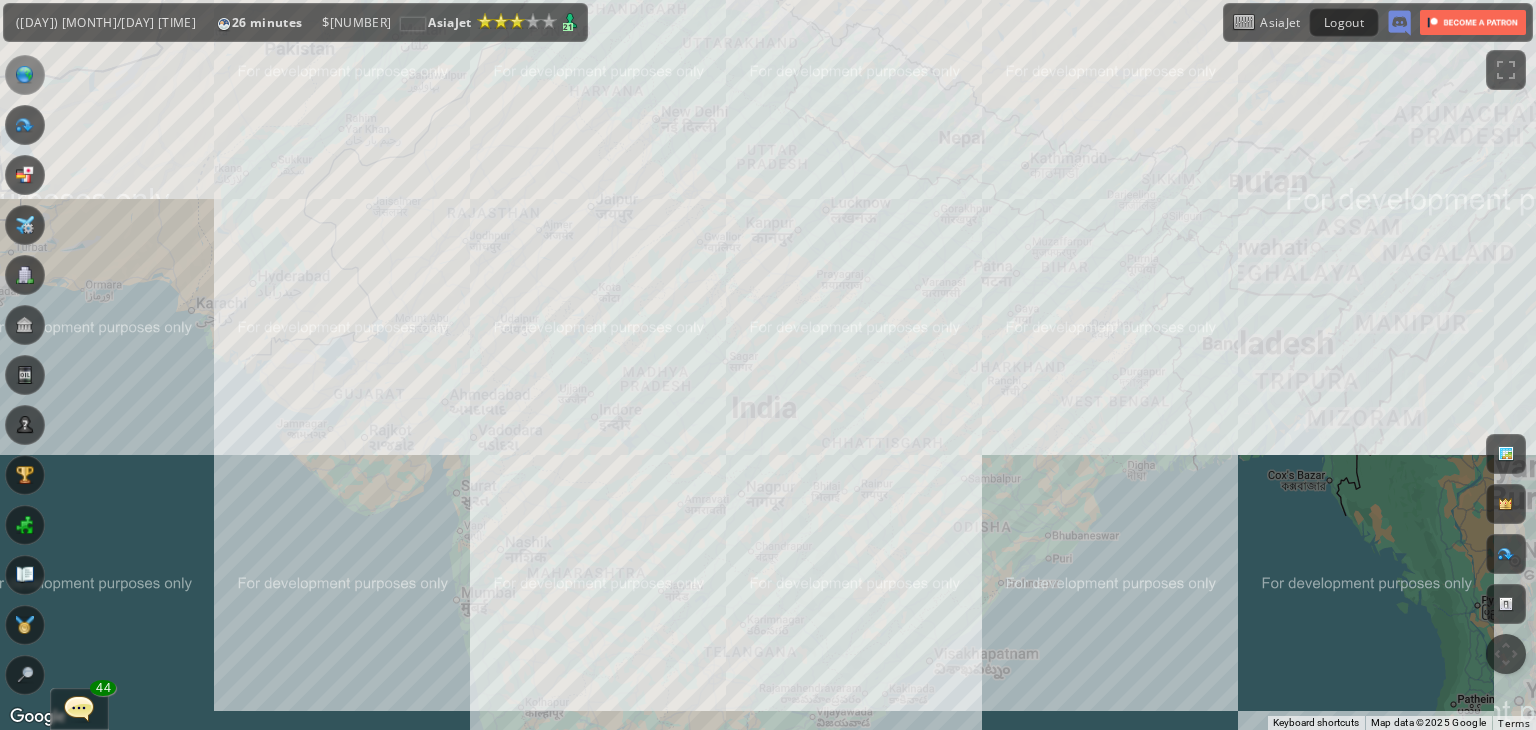 drag, startPoint x: 841, startPoint y: 376, endPoint x: 794, endPoint y: 449, distance: 86.821655 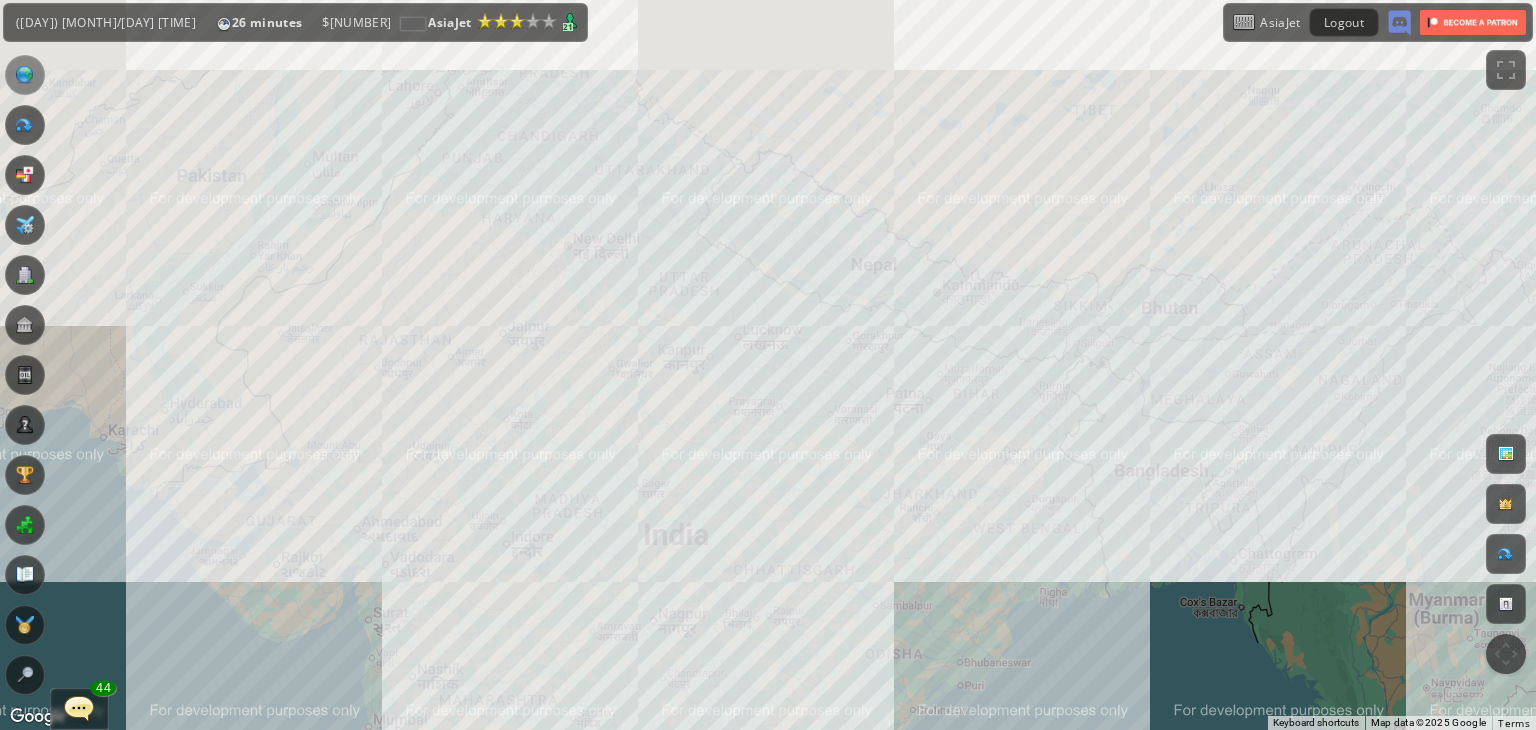 click on "To navigate, press the arrow keys." at bounding box center (768, 365) 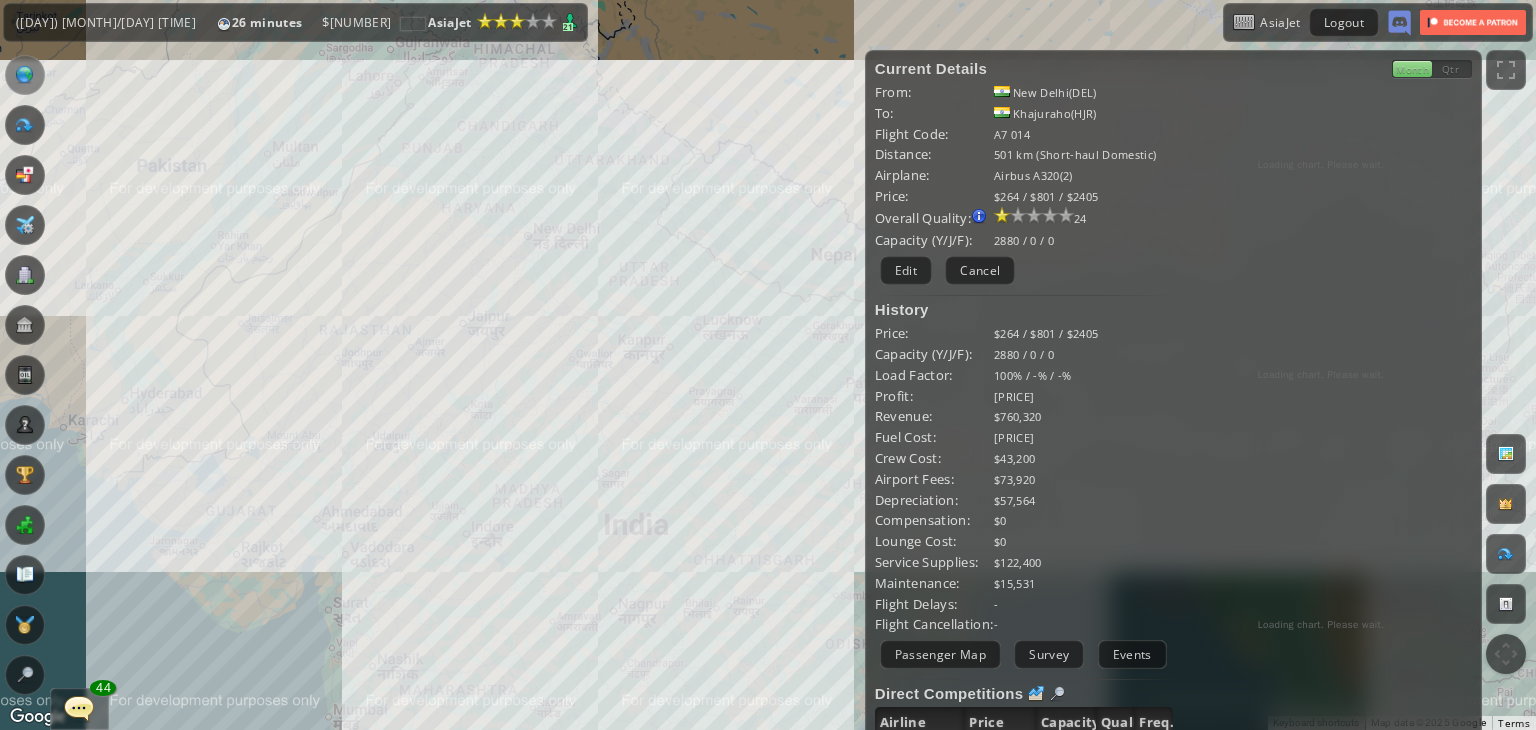 drag, startPoint x: 658, startPoint y: 337, endPoint x: 571, endPoint y: 299, distance: 94.93682 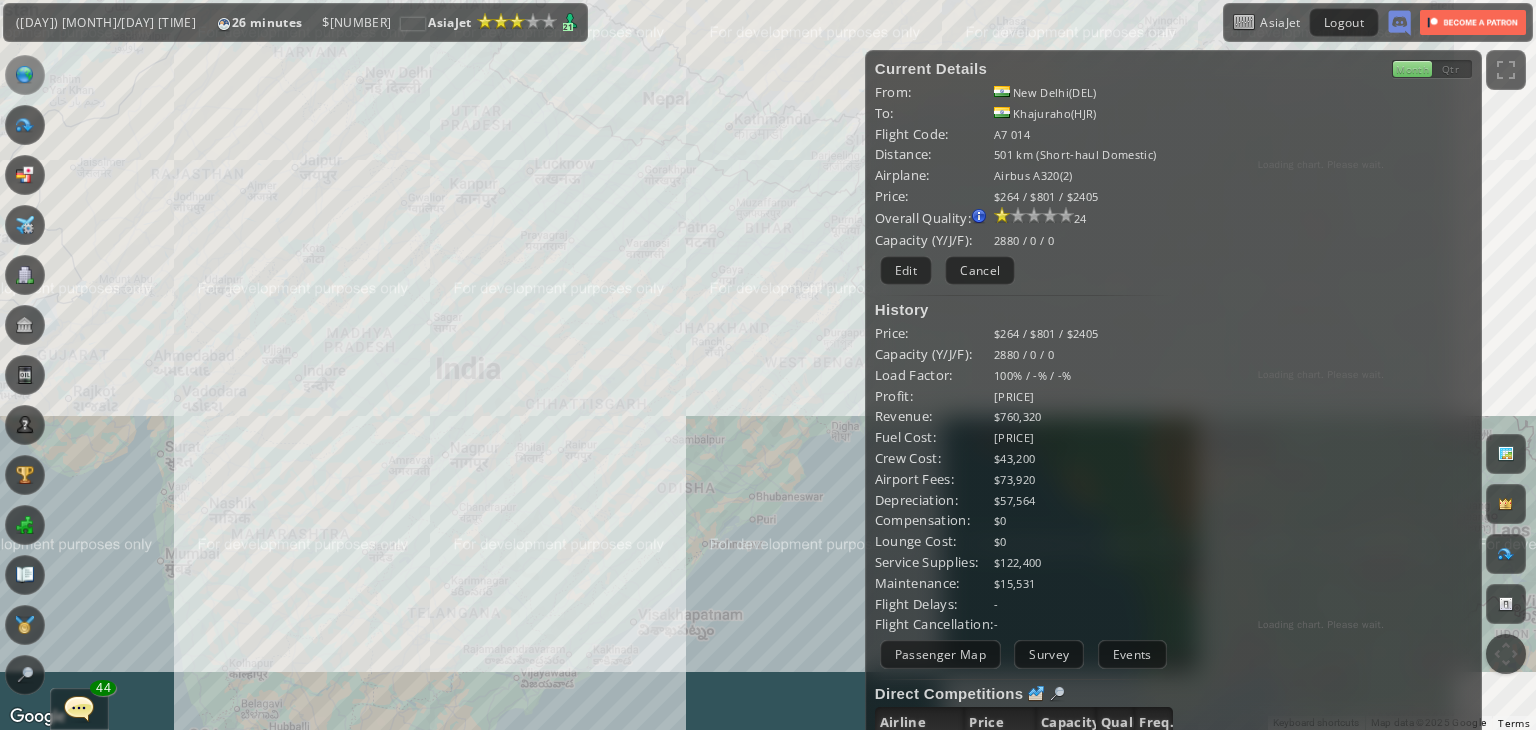 drag, startPoint x: 584, startPoint y: 463, endPoint x: 491, endPoint y: 344, distance: 151.0298 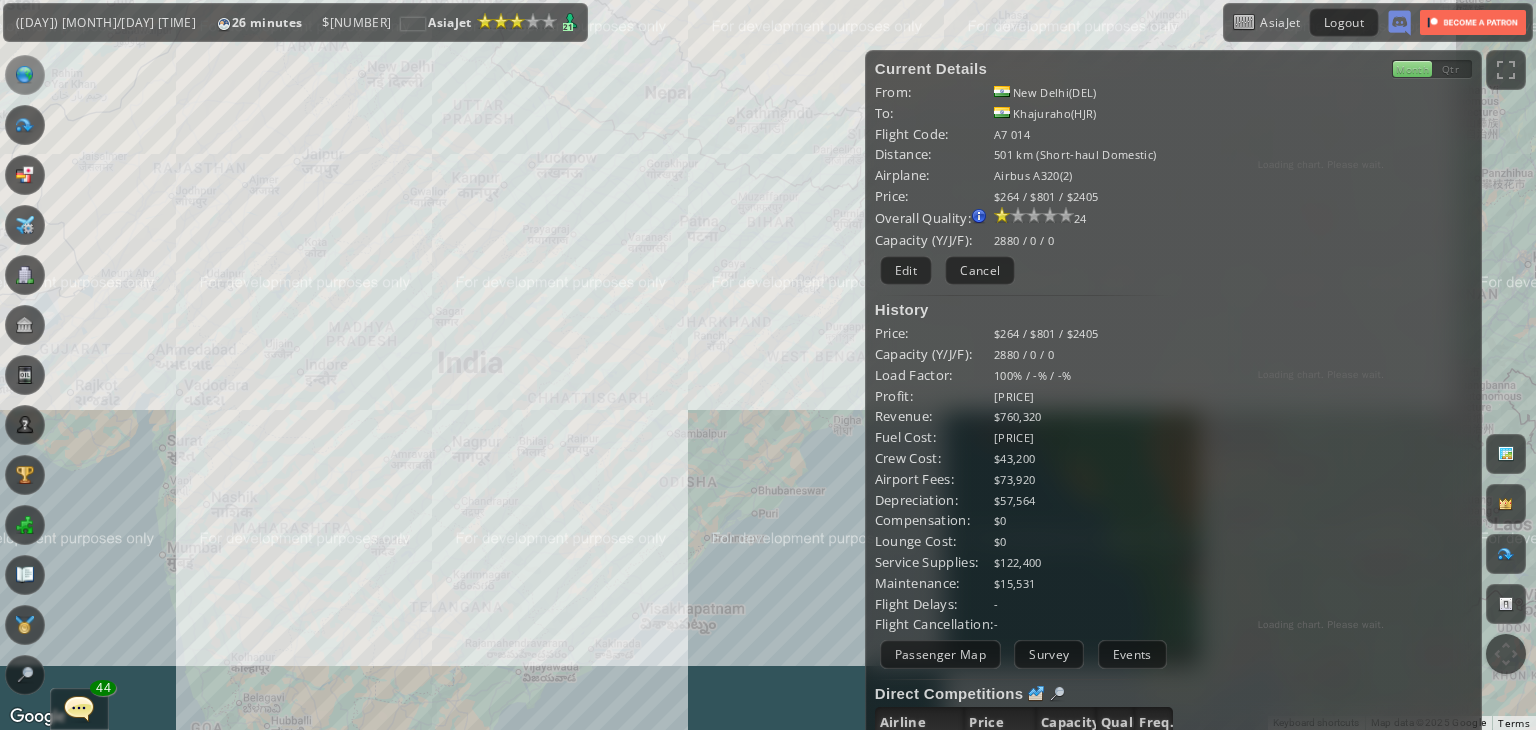 click on "To navigate, press the arrow keys." at bounding box center (768, 365) 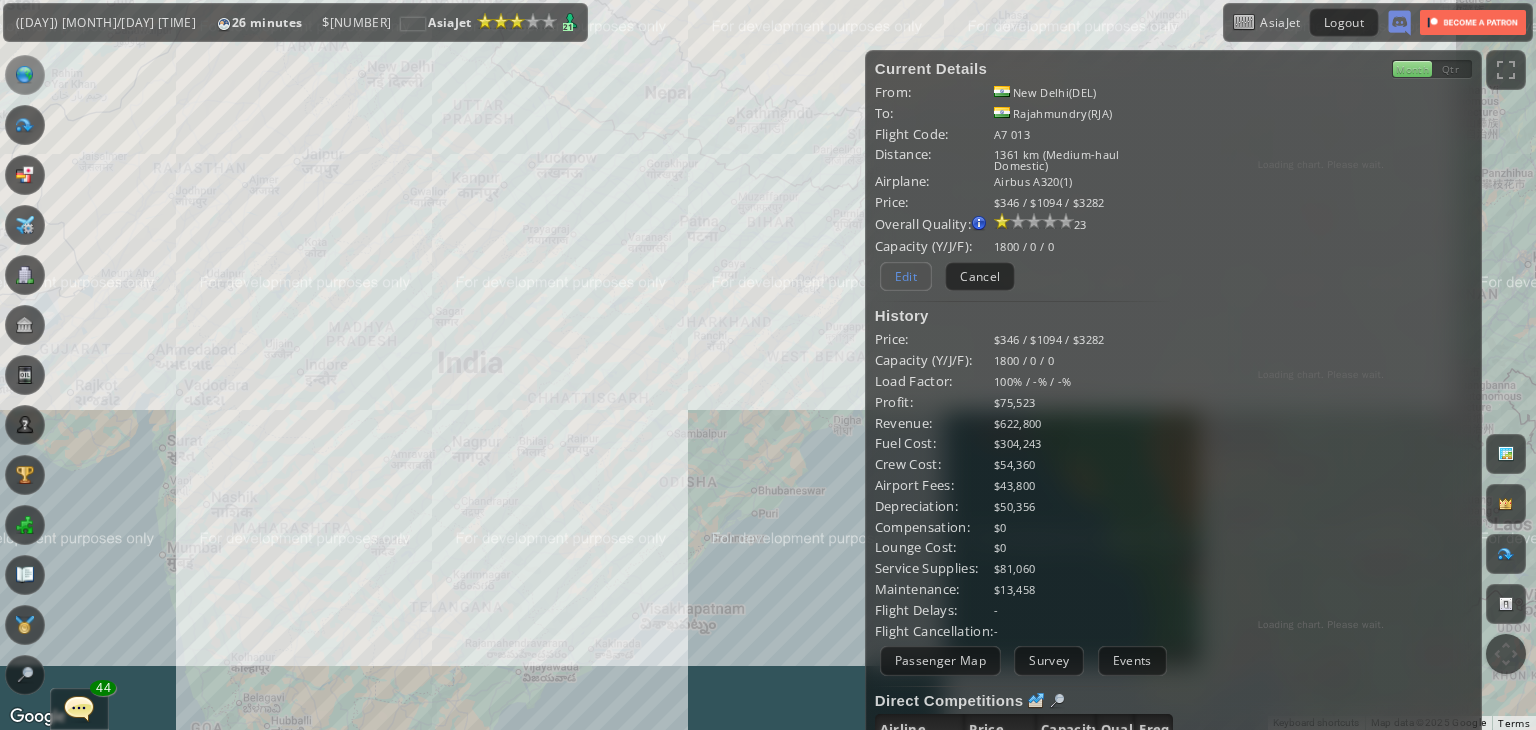 click on "Edit" at bounding box center [906, 276] 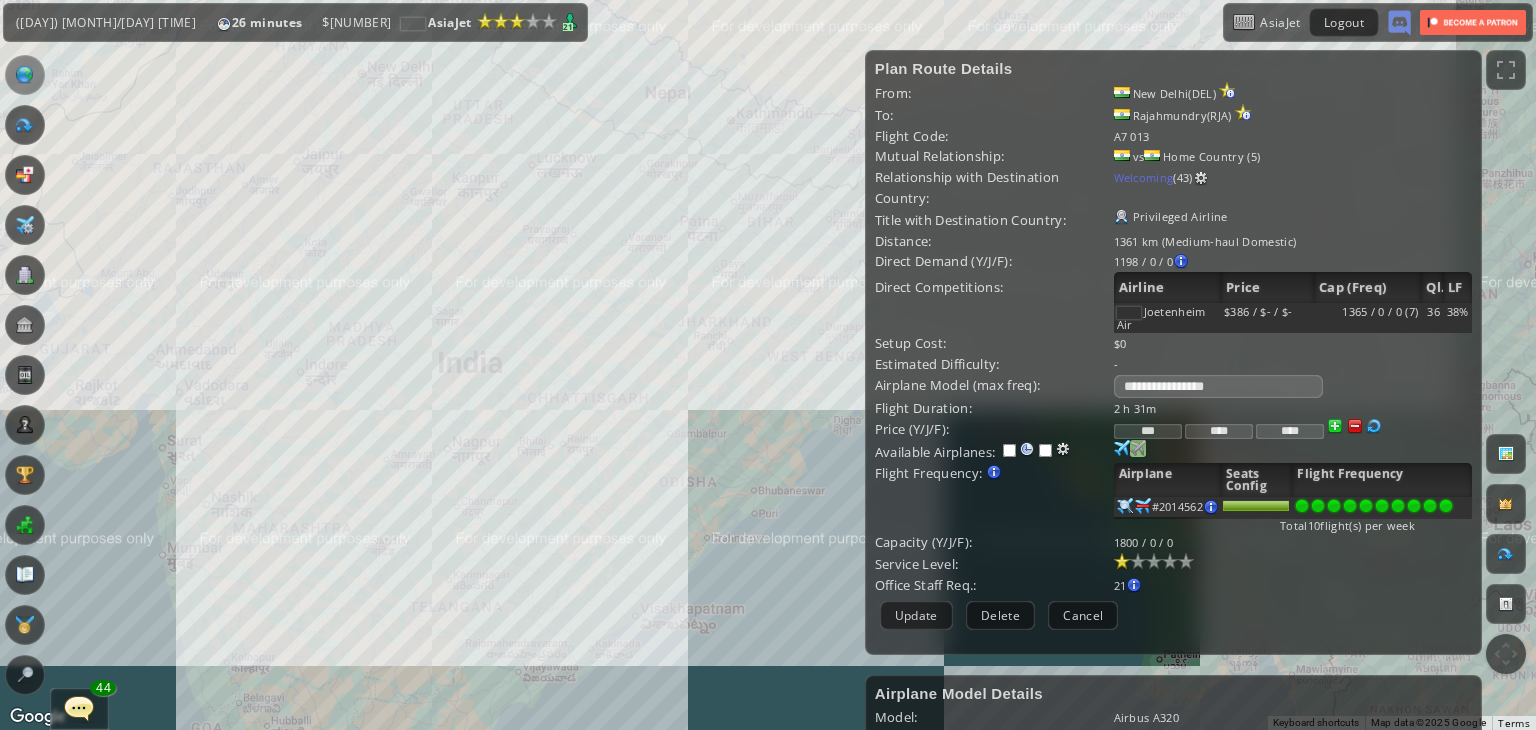click at bounding box center [1122, 448] 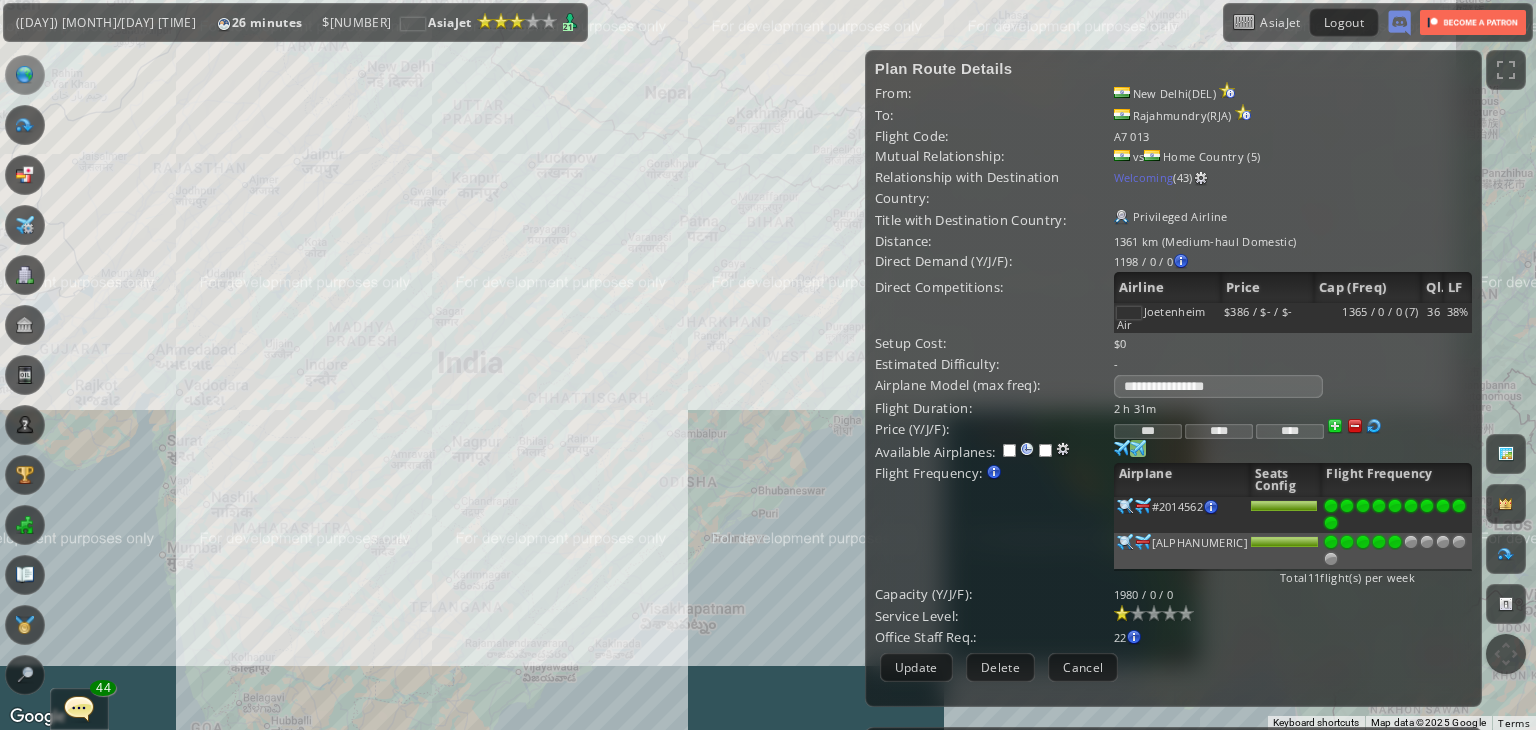 click at bounding box center (1395, 506) 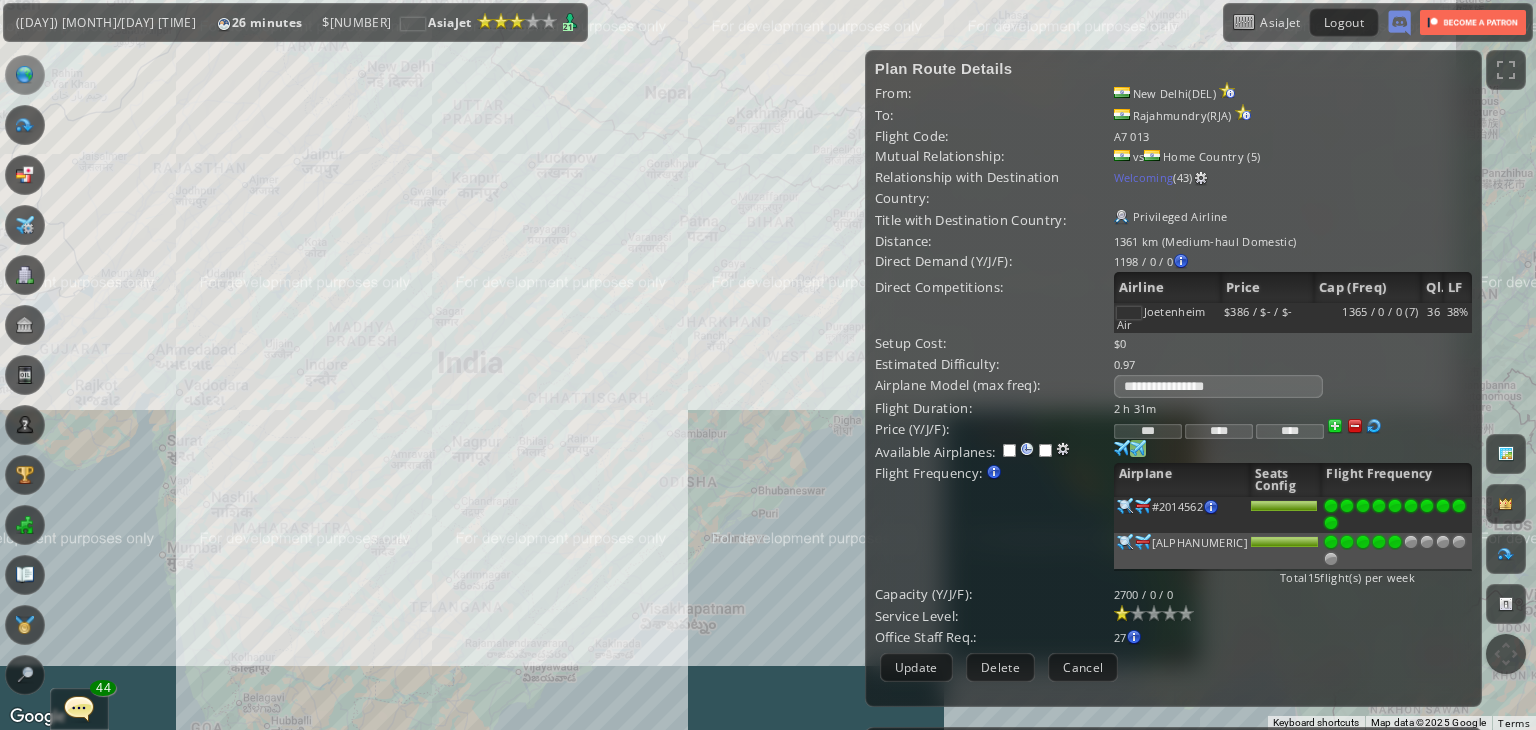 click on "Purchase airplane
Or assign airplane to this airport
No airplane with this model based in this airport
[NUMBER] [NUMBER] [NUMBER] [NUMBER]" at bounding box center (1293, 408) 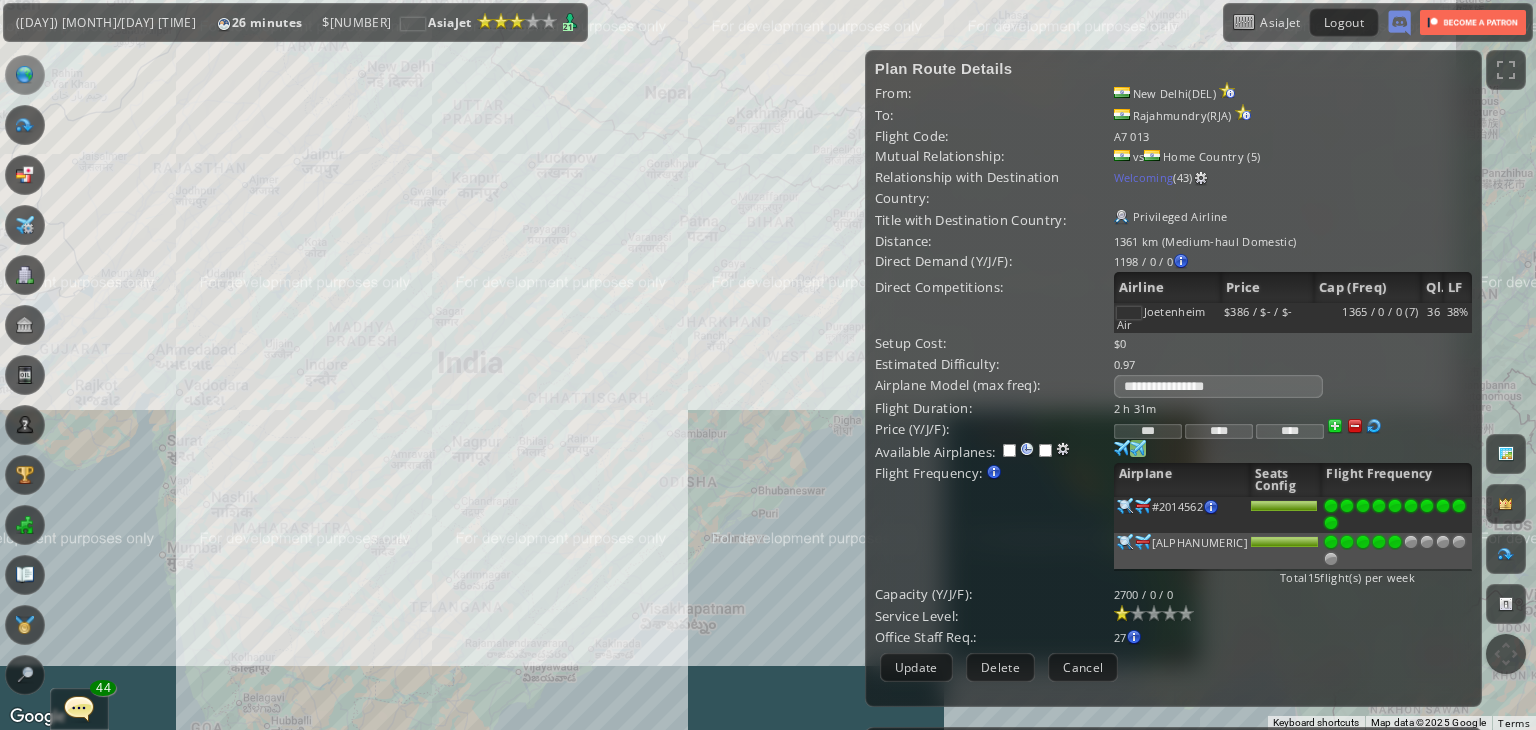 click on "***" at bounding box center (1148, 431) 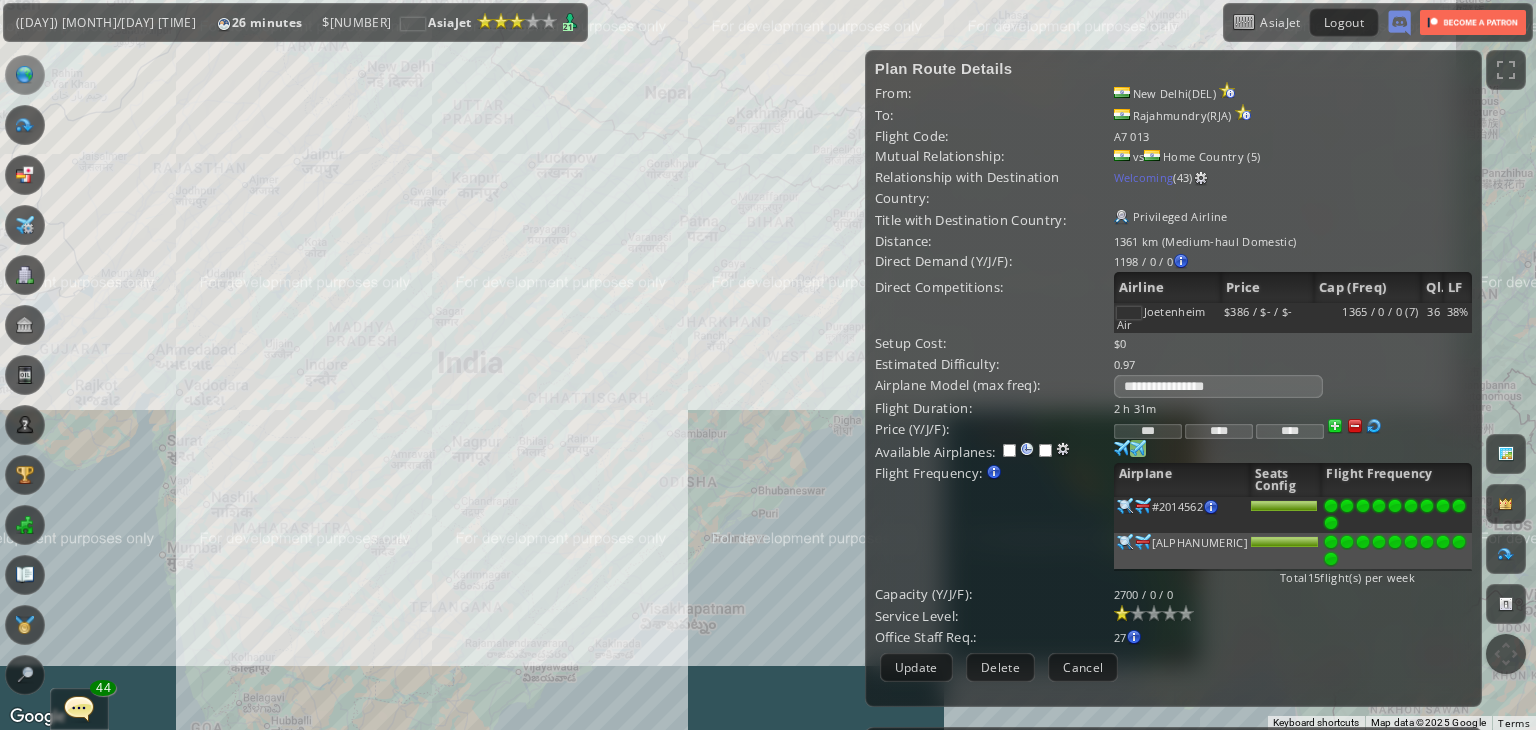 type on "***" 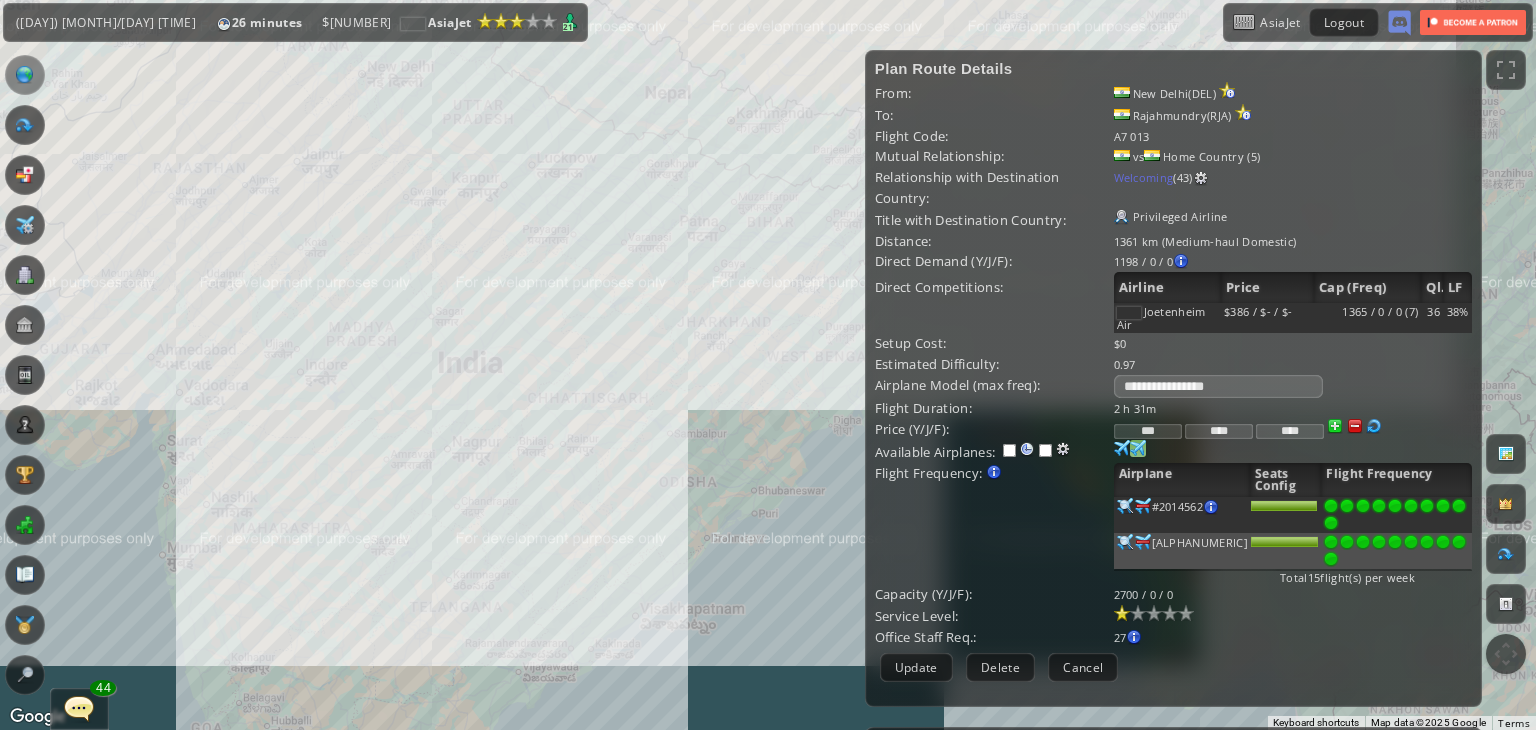 click at bounding box center (1331, 523) 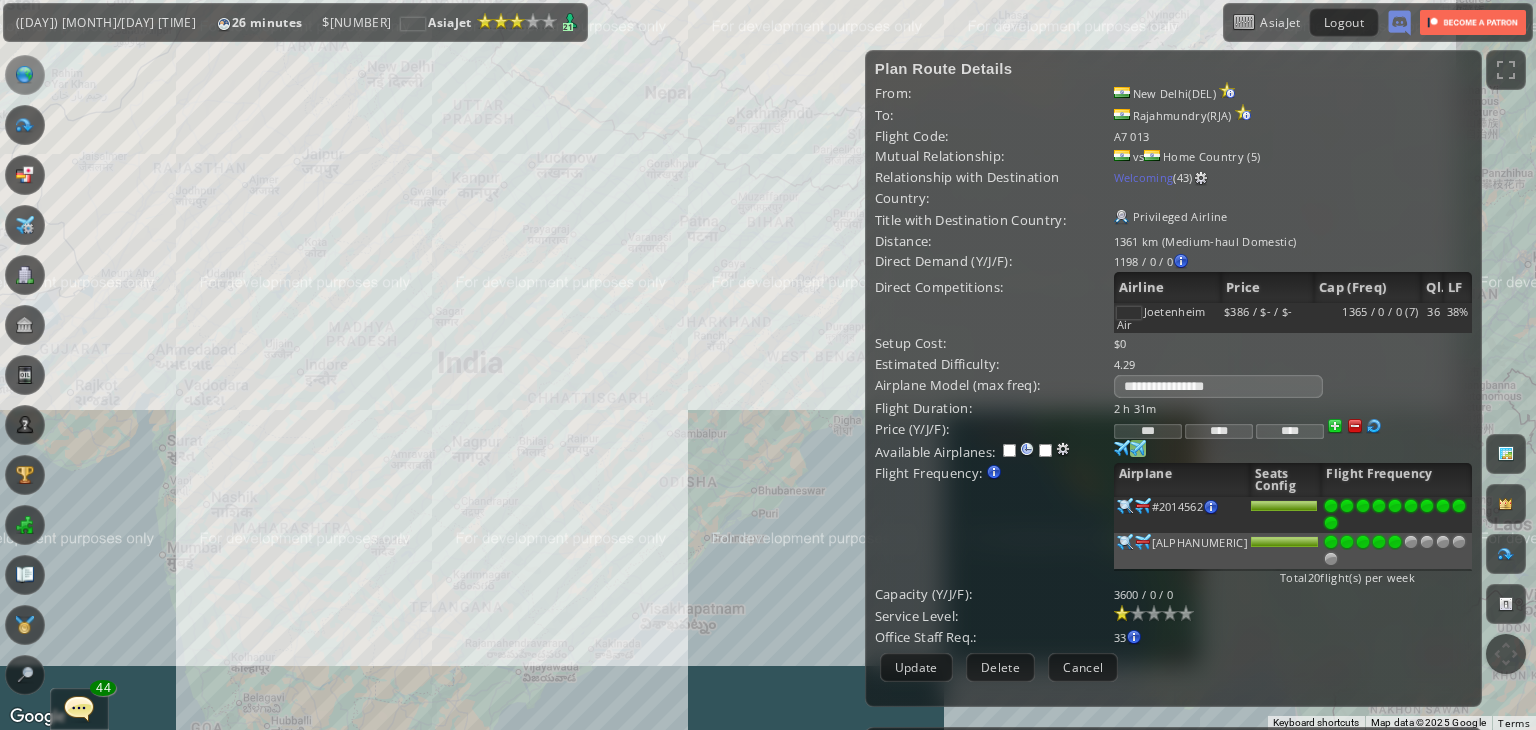 click at bounding box center (1395, 506) 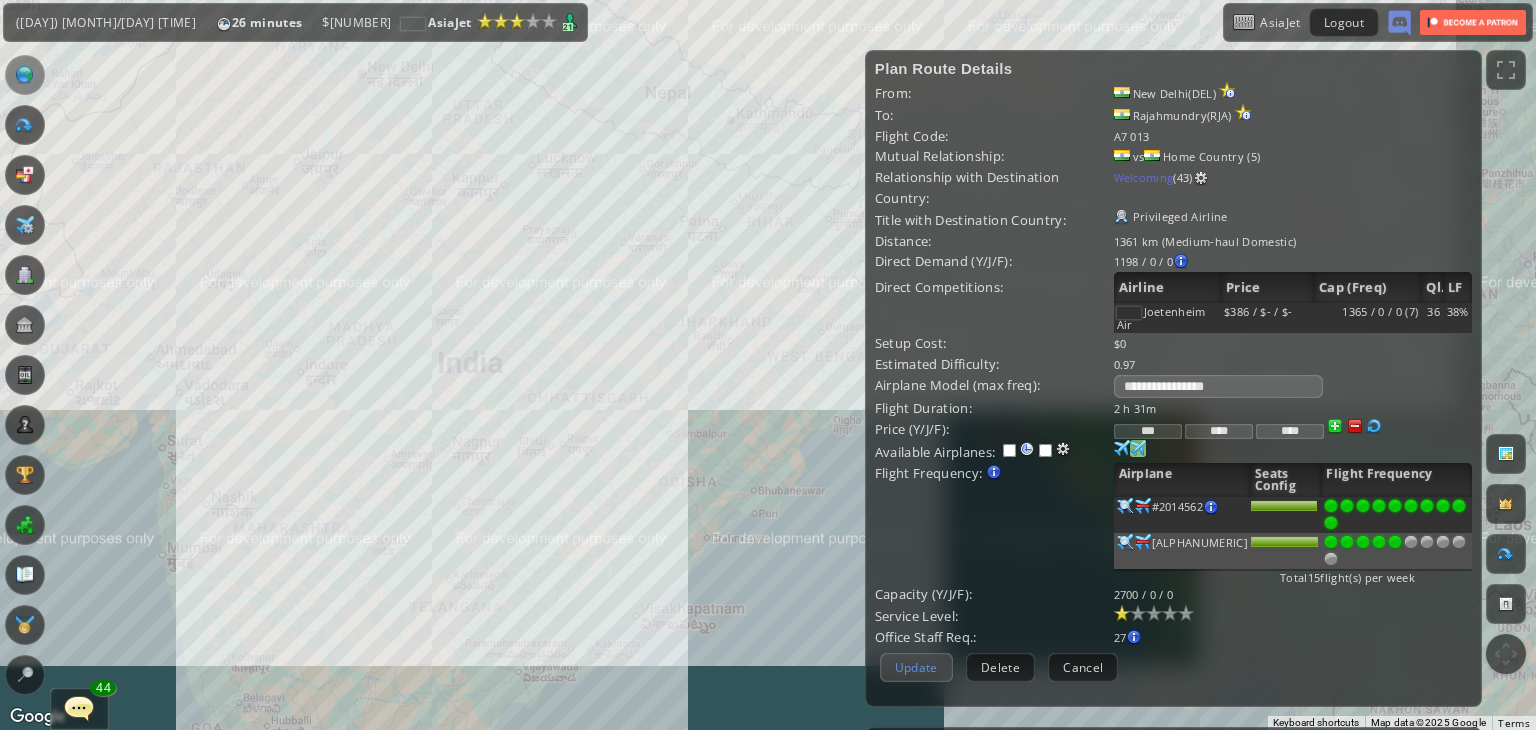 click on "Update" at bounding box center [916, 667] 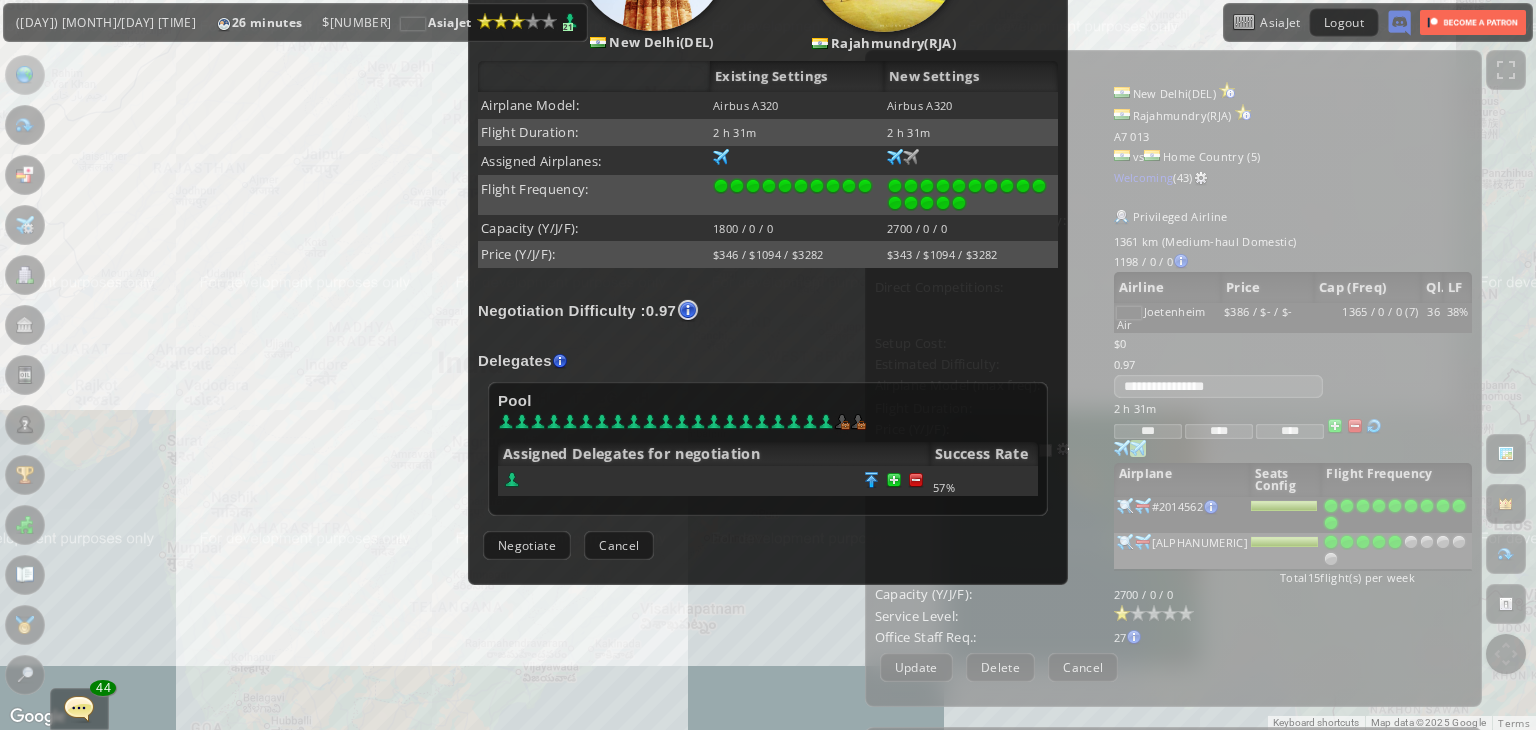 scroll, scrollTop: 399, scrollLeft: 0, axis: vertical 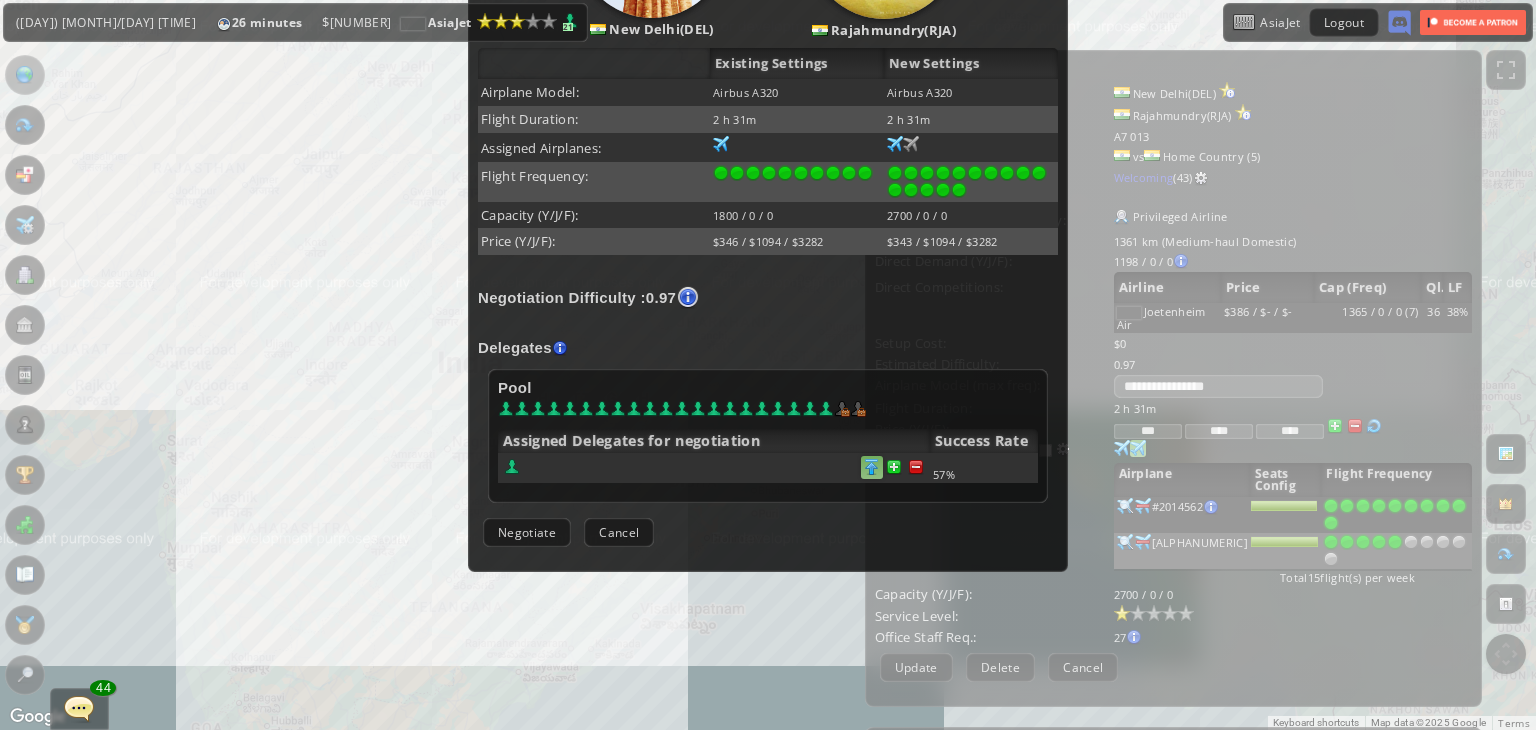 click at bounding box center (916, 467) 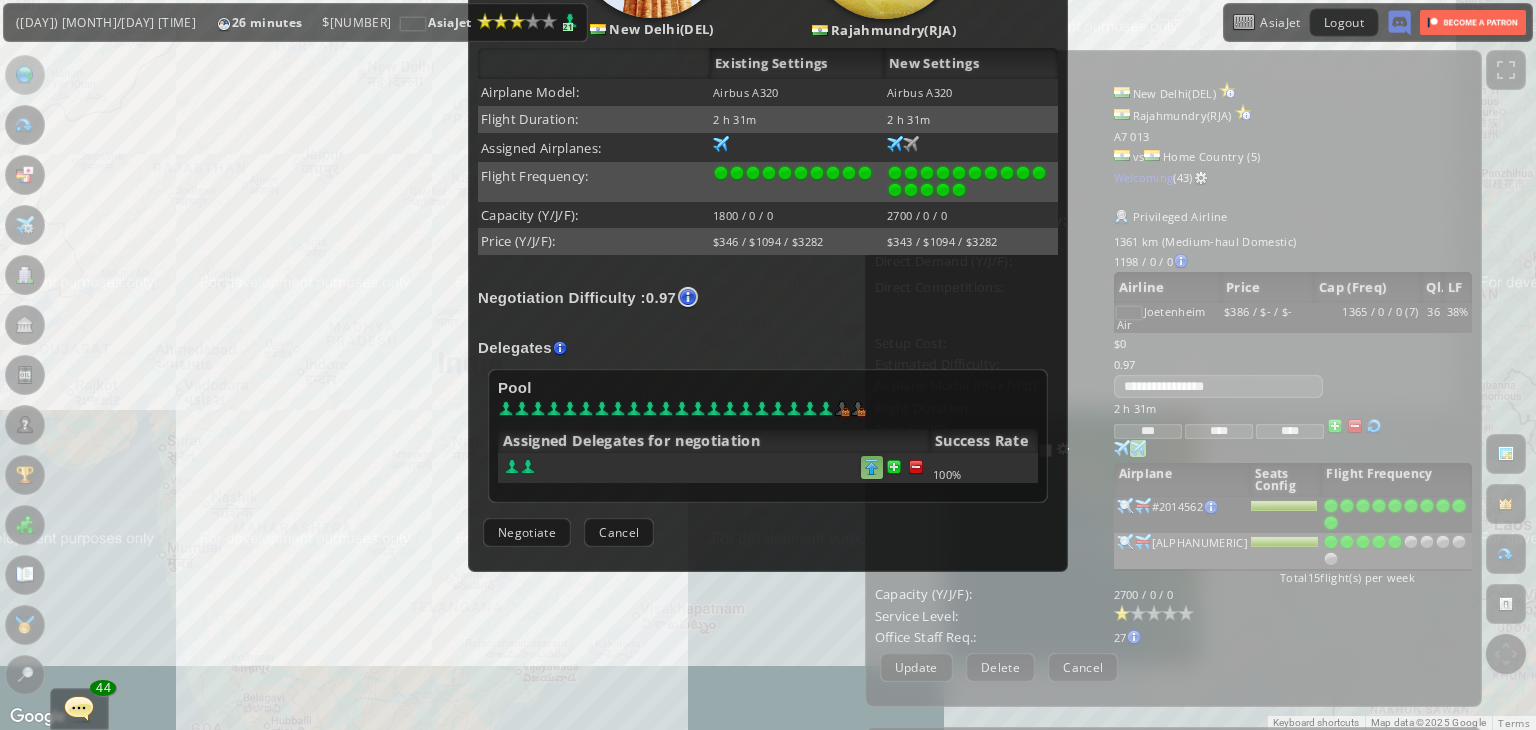 click at bounding box center (916, 467) 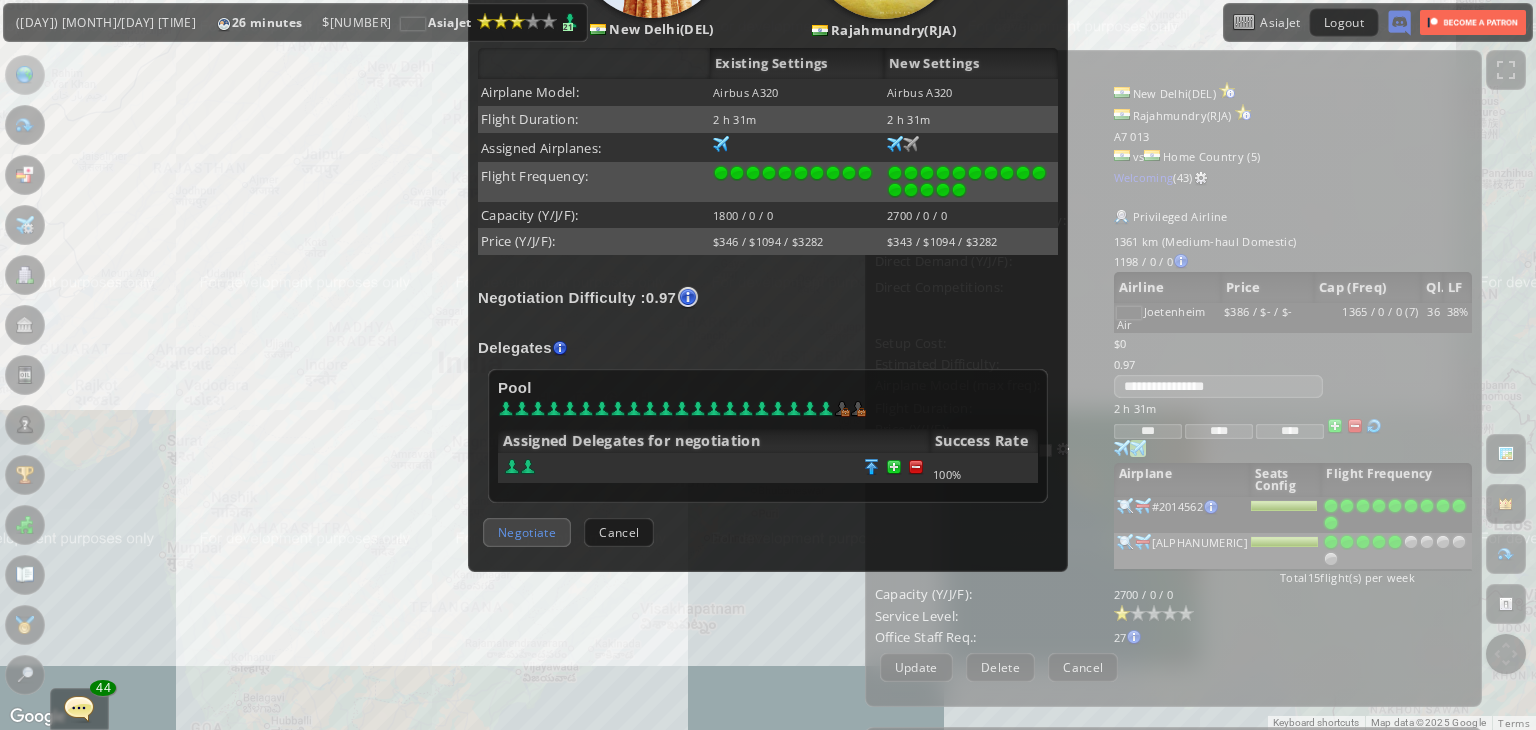 click on "Negotiate" at bounding box center (527, 532) 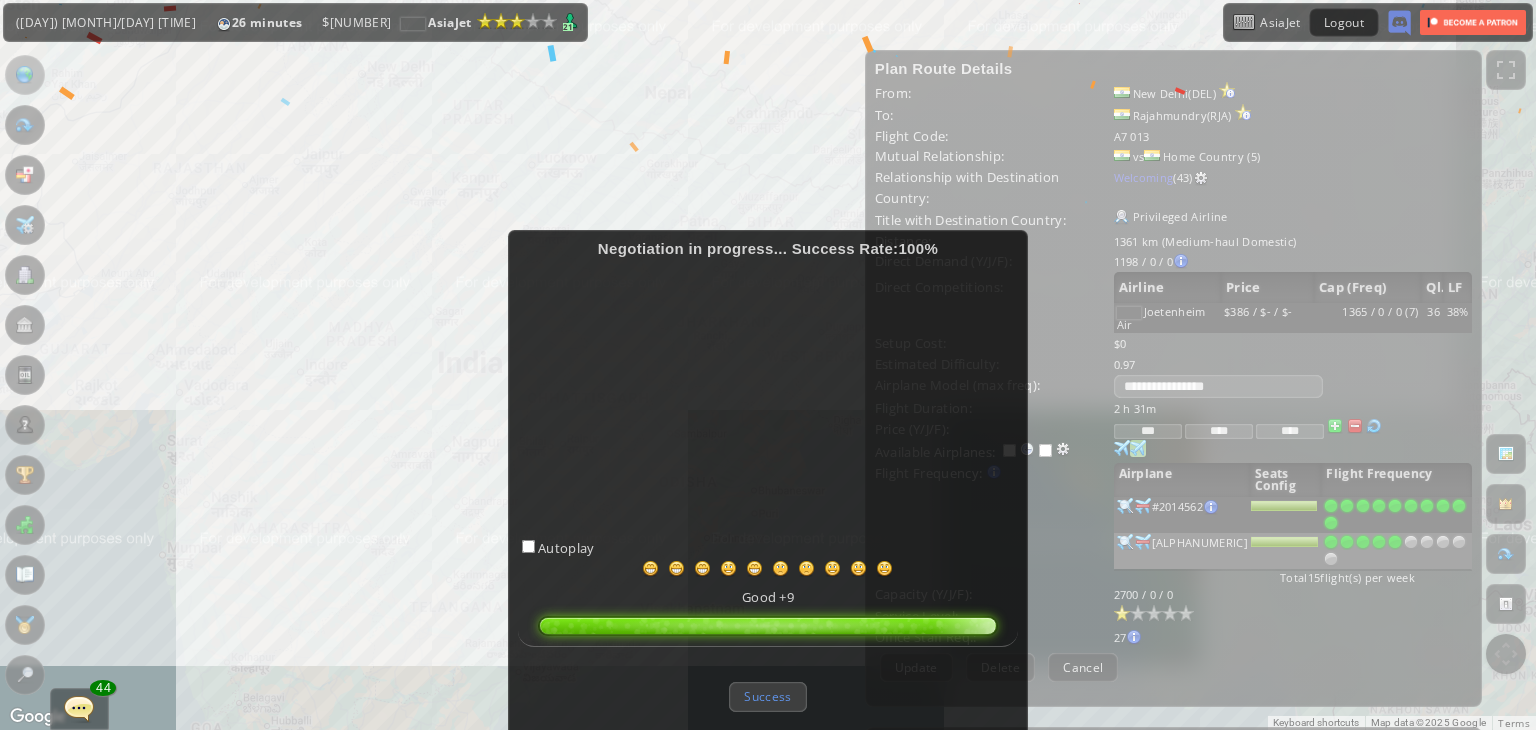 click on "Success" at bounding box center (767, 696) 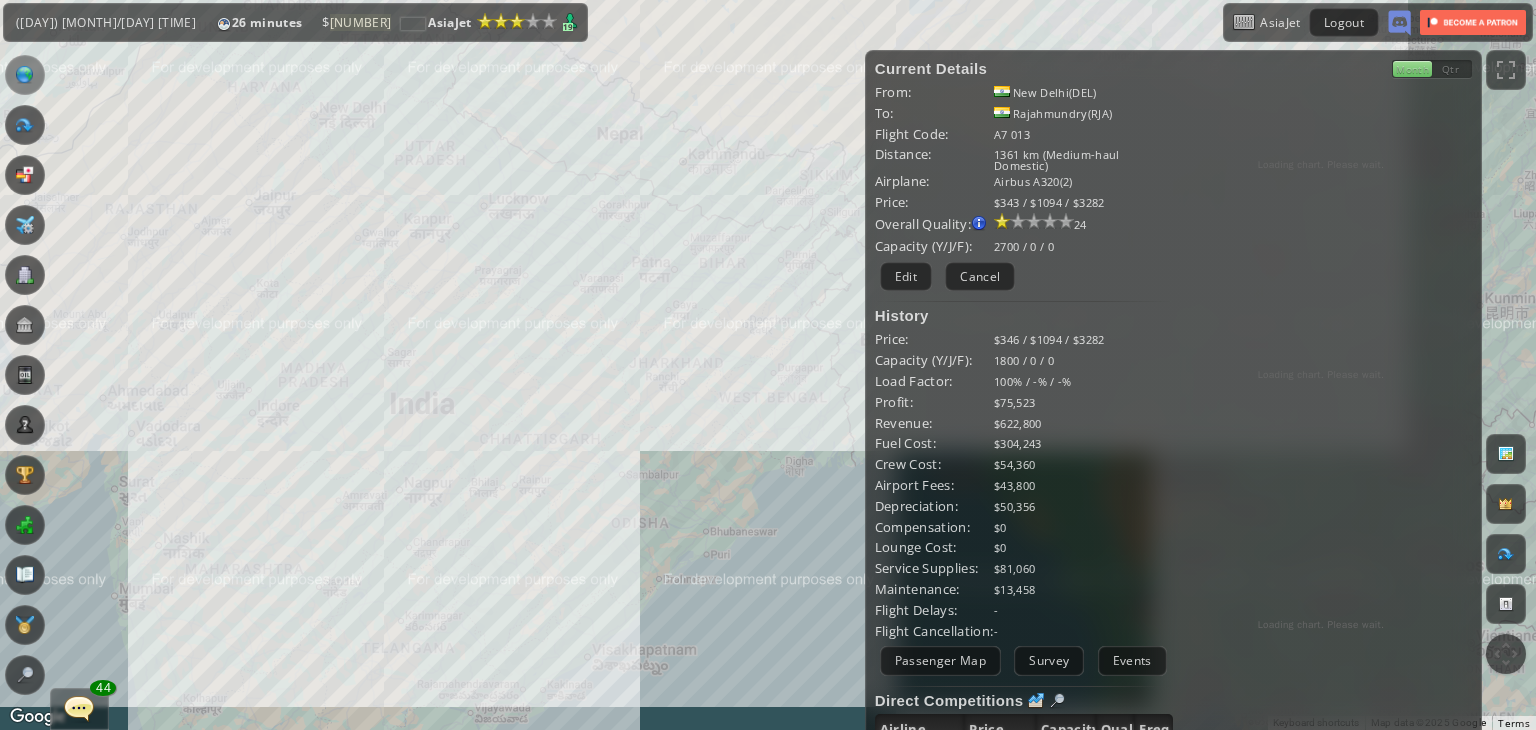 drag, startPoint x: 606, startPoint y: 417, endPoint x: 544, endPoint y: 470, distance: 81.565926 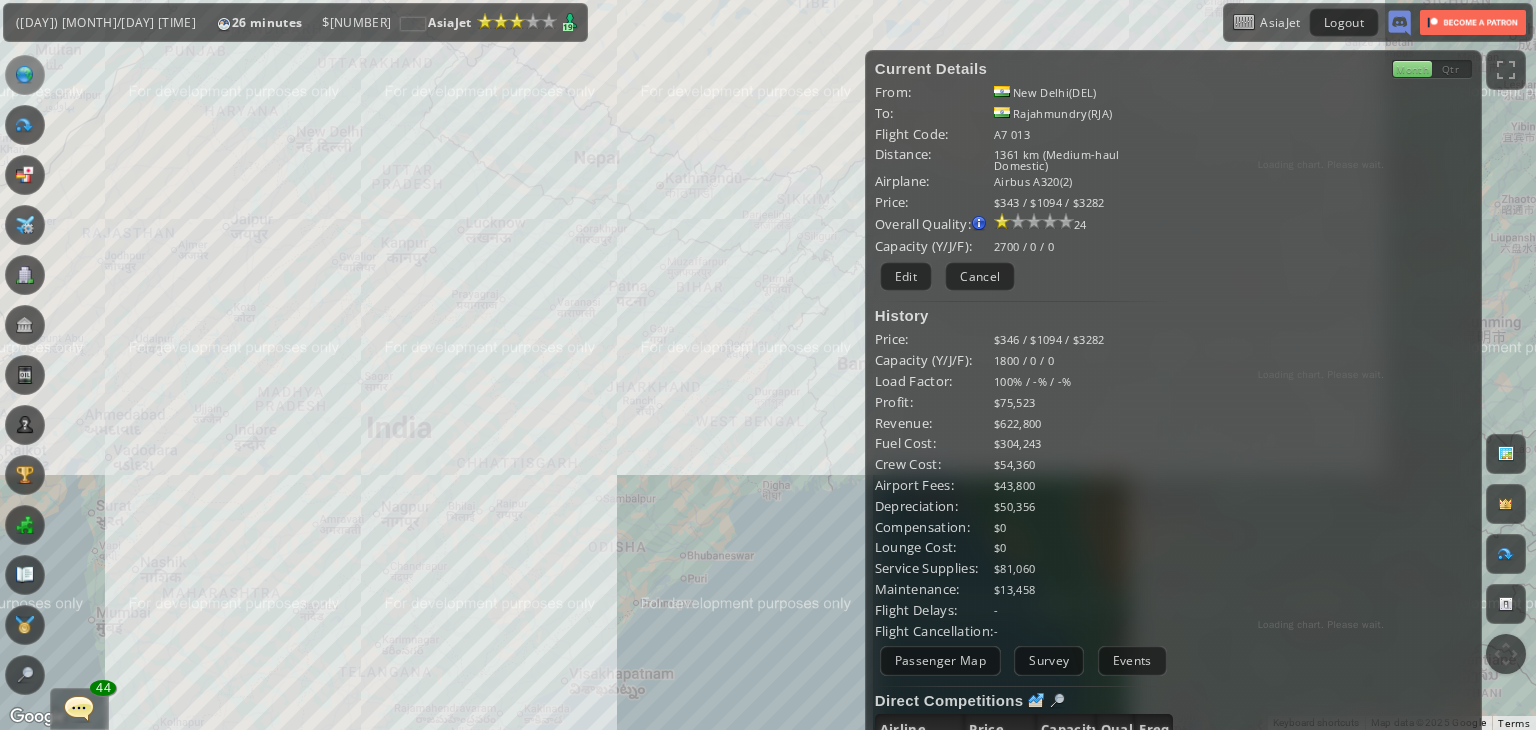 click on "To navigate, press the arrow keys." at bounding box center (768, 365) 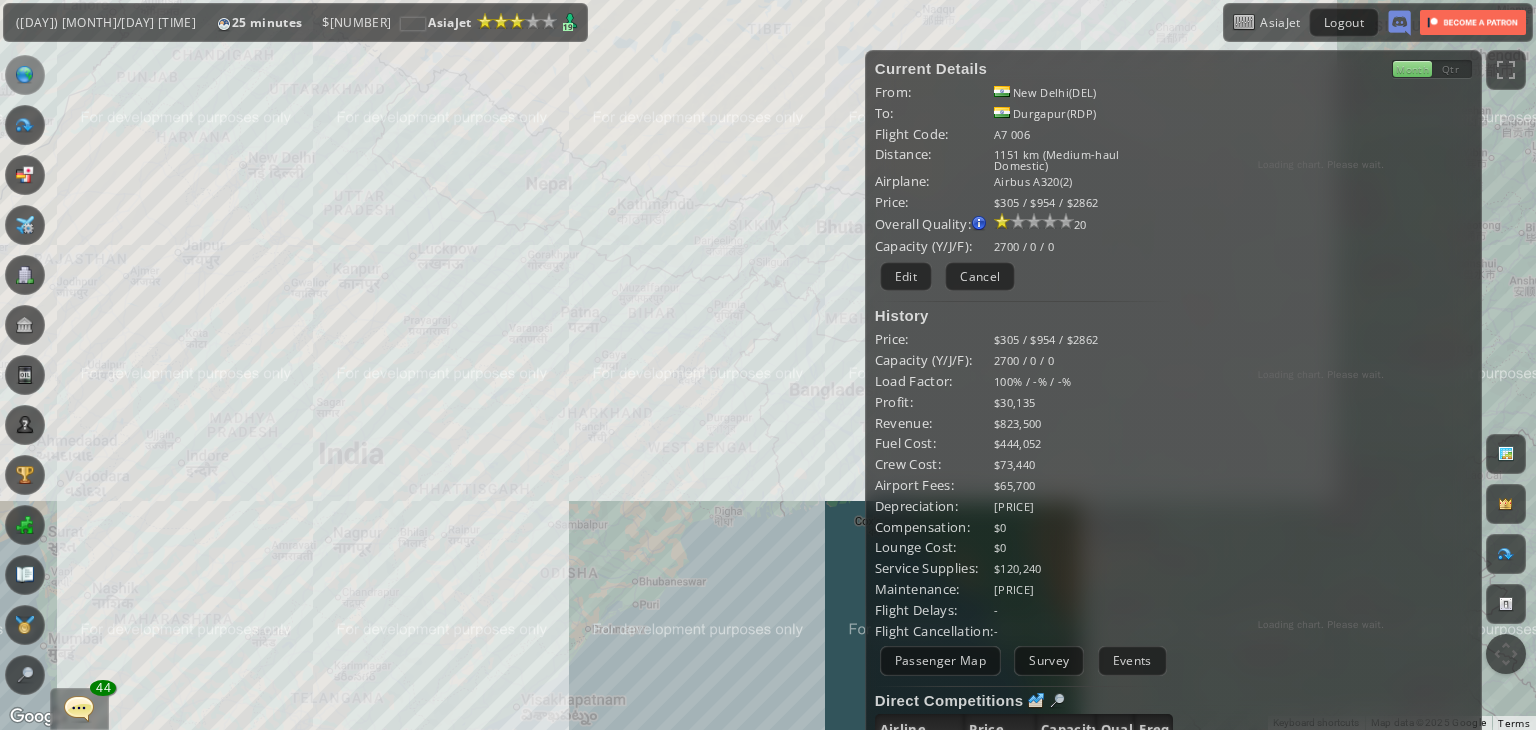 drag, startPoint x: 740, startPoint y: 337, endPoint x: 684, endPoint y: 367, distance: 63.529522 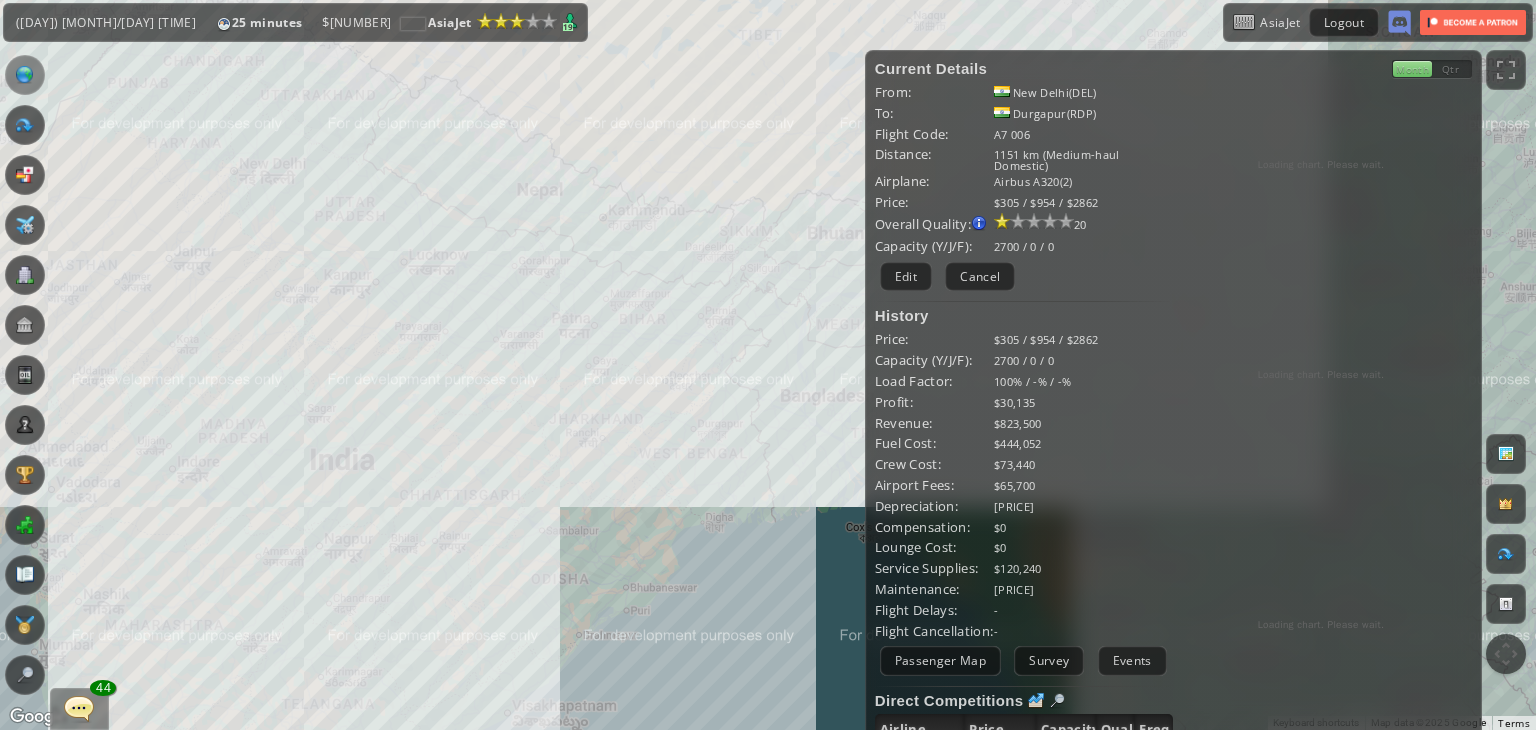 click on "To navigate, press the arrow keys." at bounding box center (768, 365) 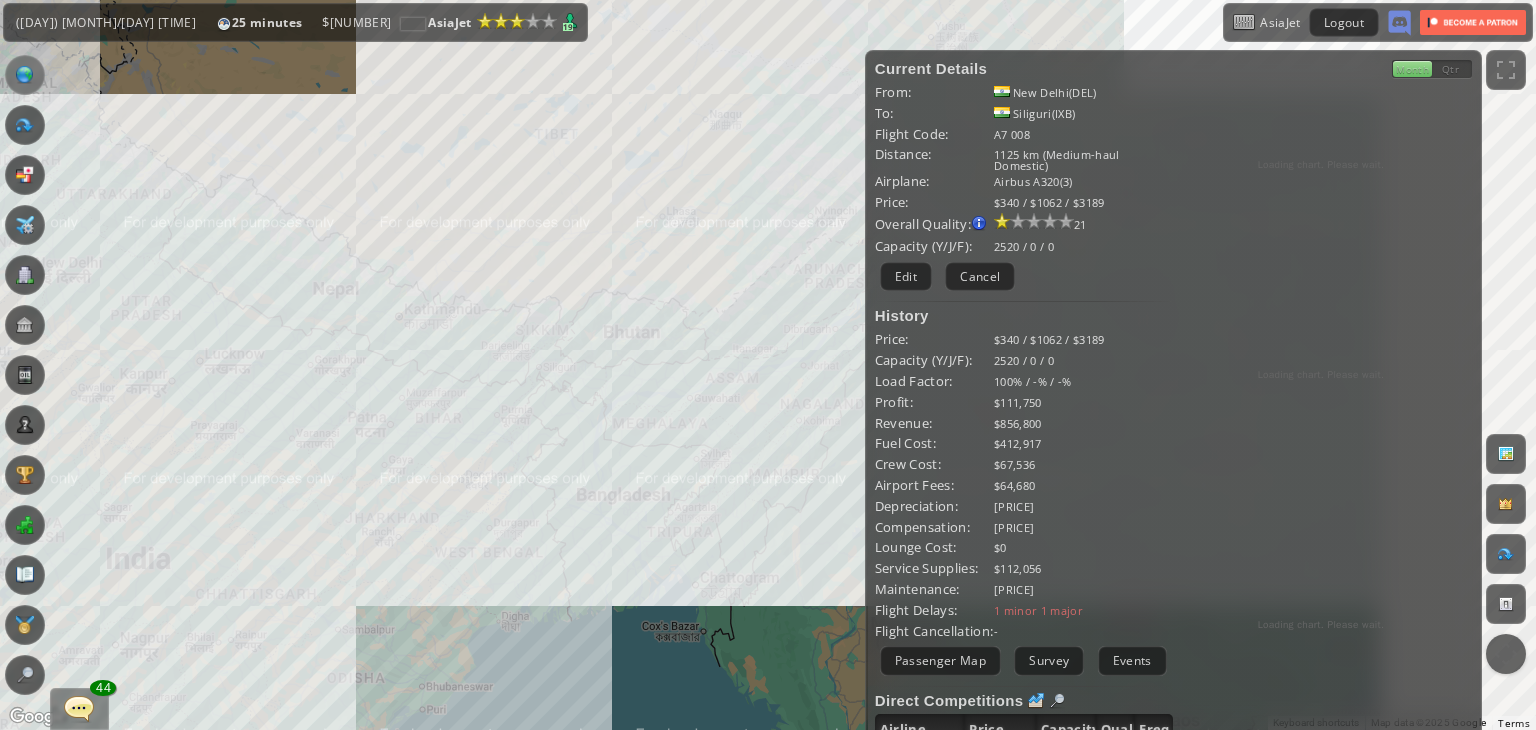 drag, startPoint x: 762, startPoint y: 352, endPoint x: 513, endPoint y: 463, distance: 272.6206 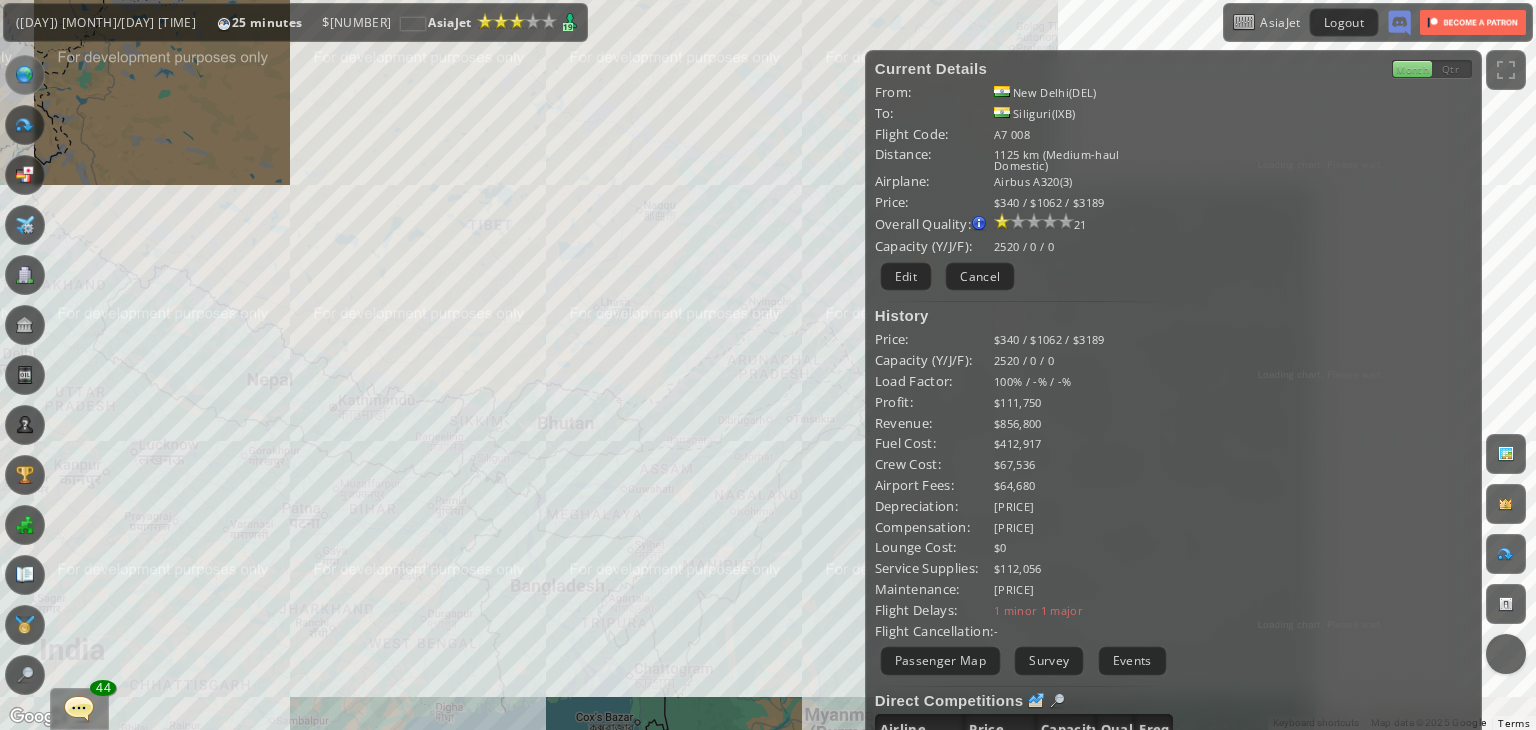 click on "To navigate, press the arrow keys." at bounding box center [768, 365] 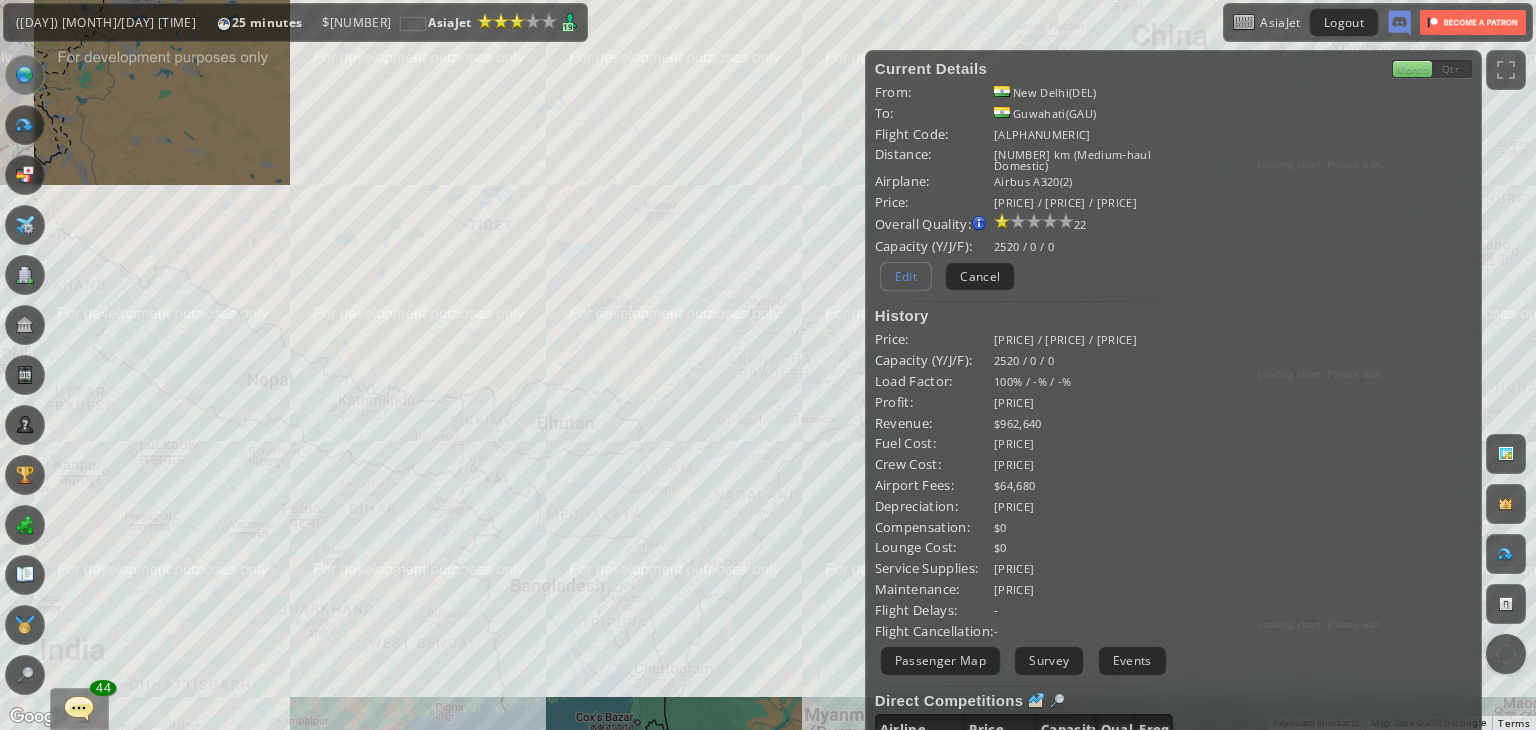 click on "Edit" at bounding box center (906, 276) 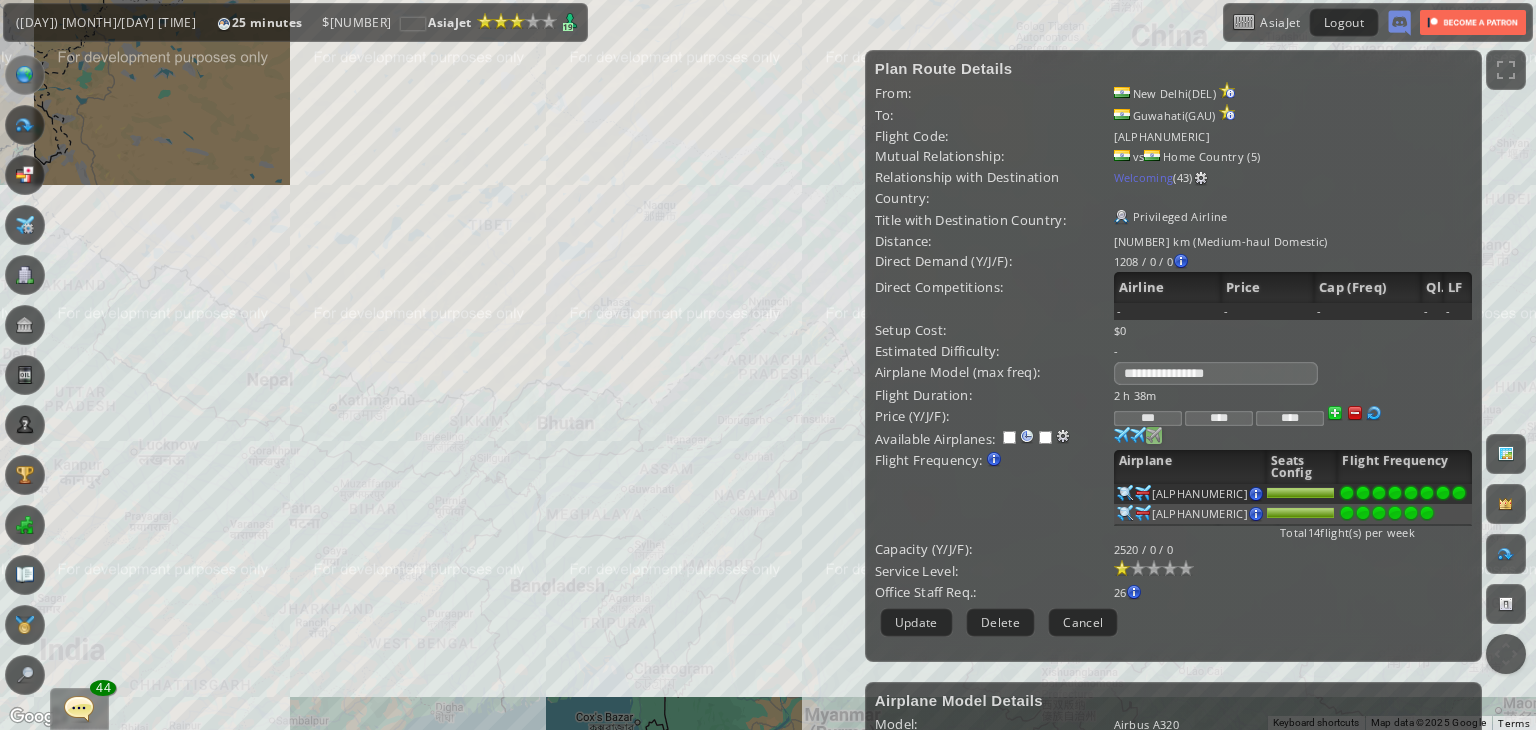 click at bounding box center [1122, 435] 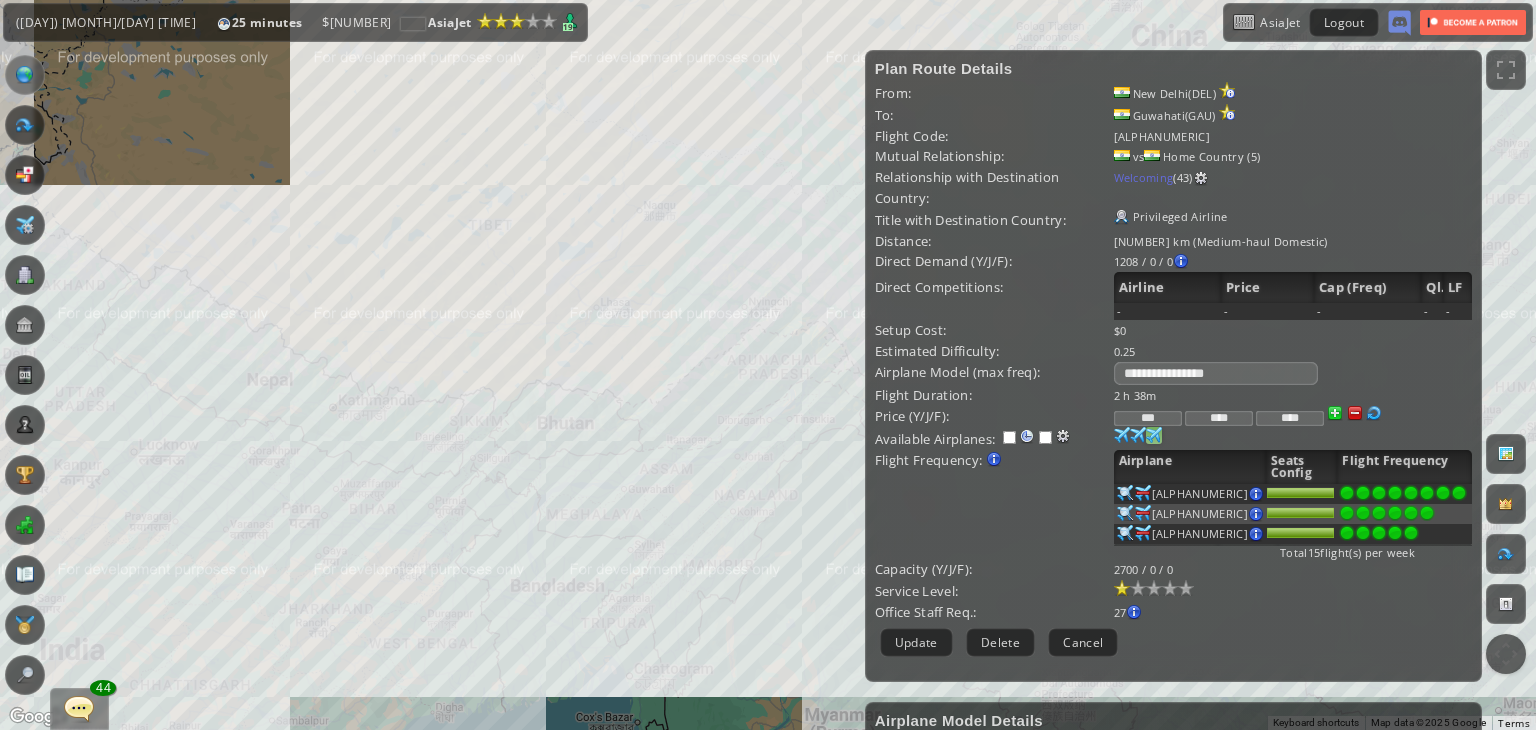 click at bounding box center [1411, 493] 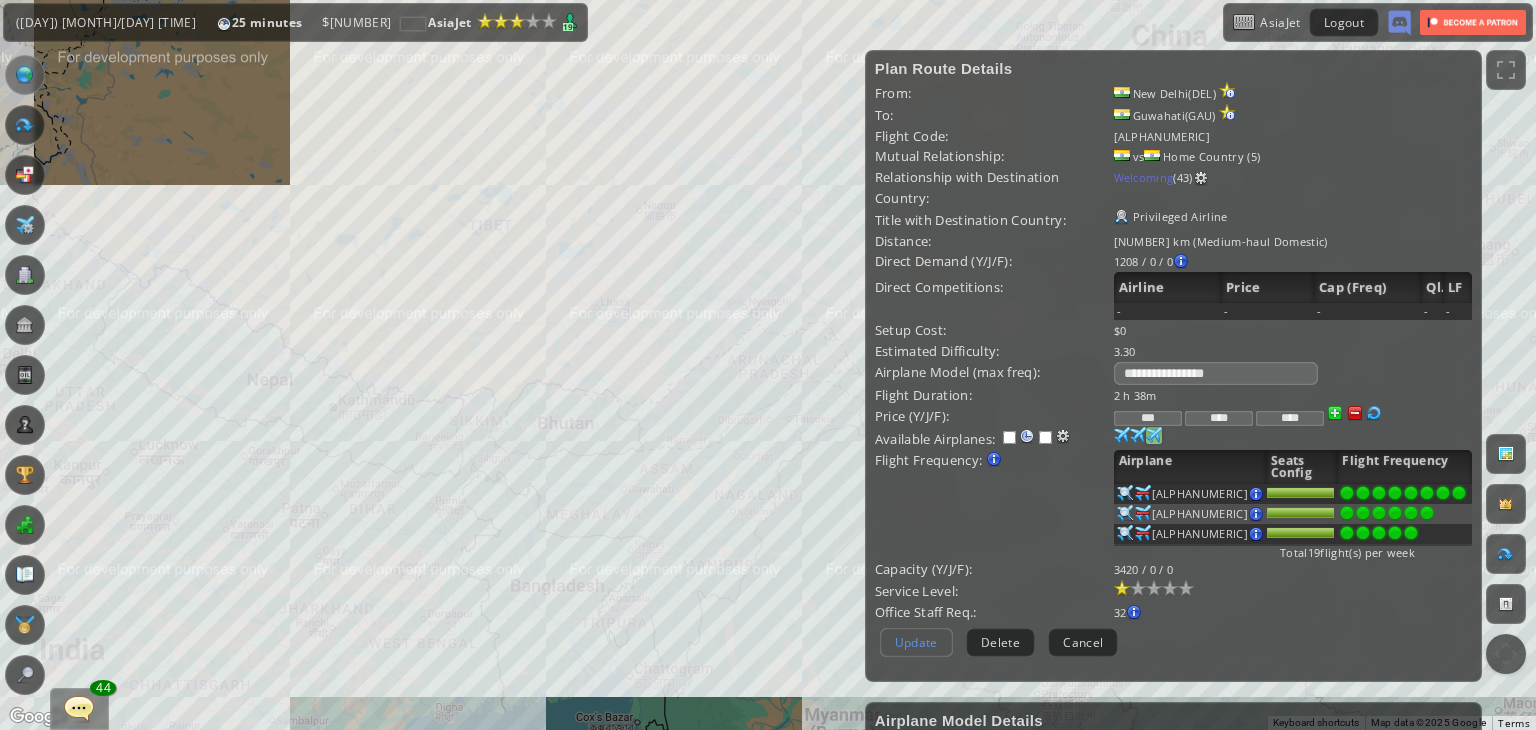 click on "Update" at bounding box center [916, 642] 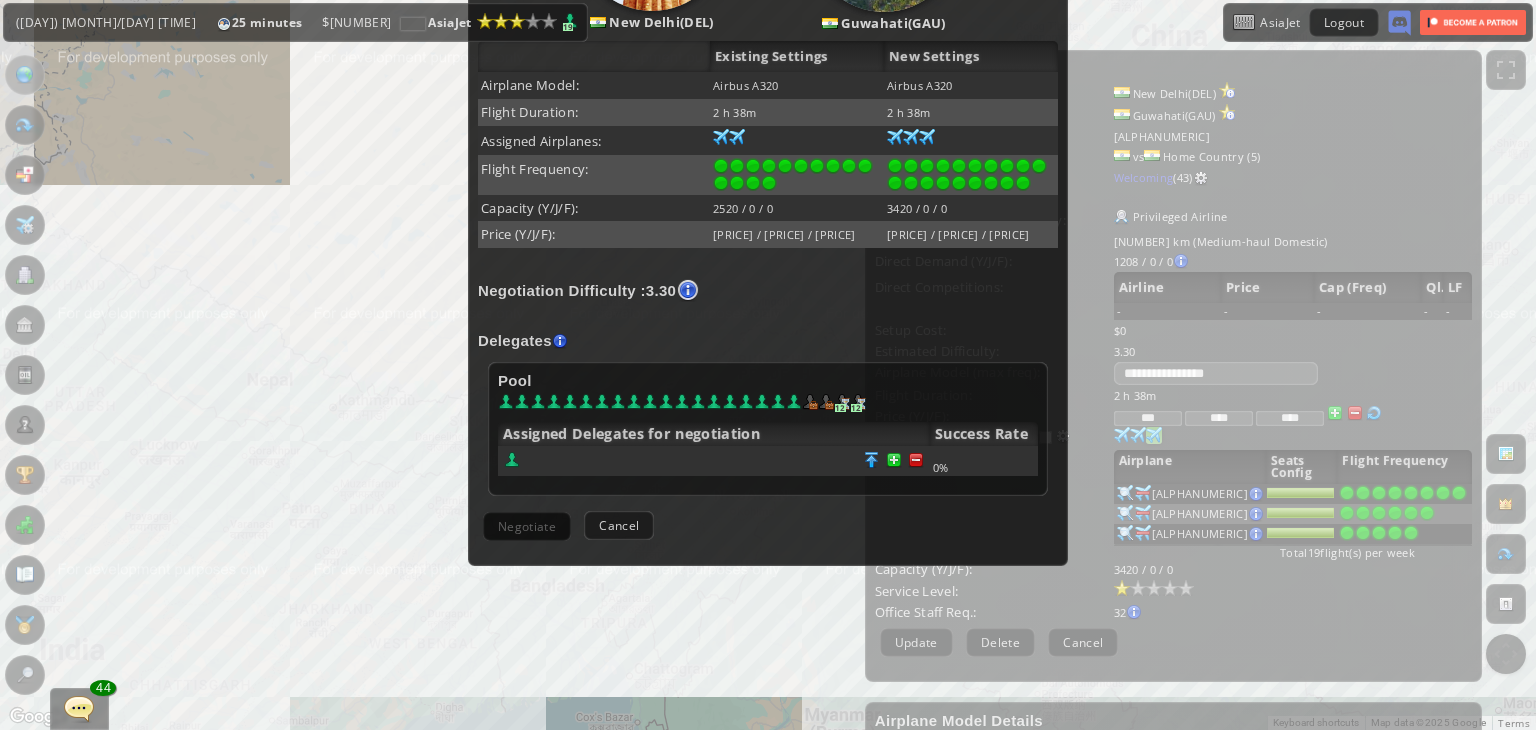 scroll, scrollTop: 429, scrollLeft: 0, axis: vertical 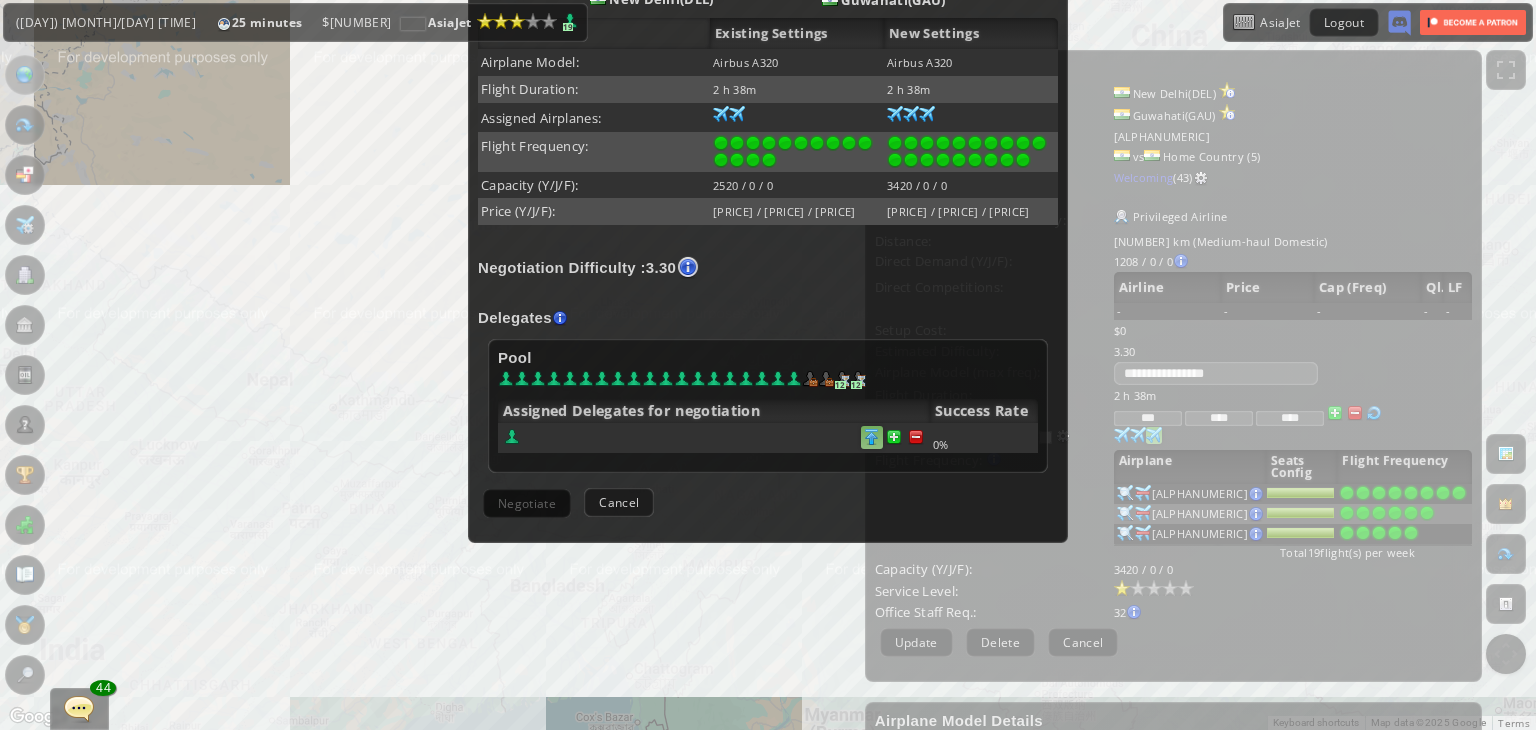 click at bounding box center (916, 437) 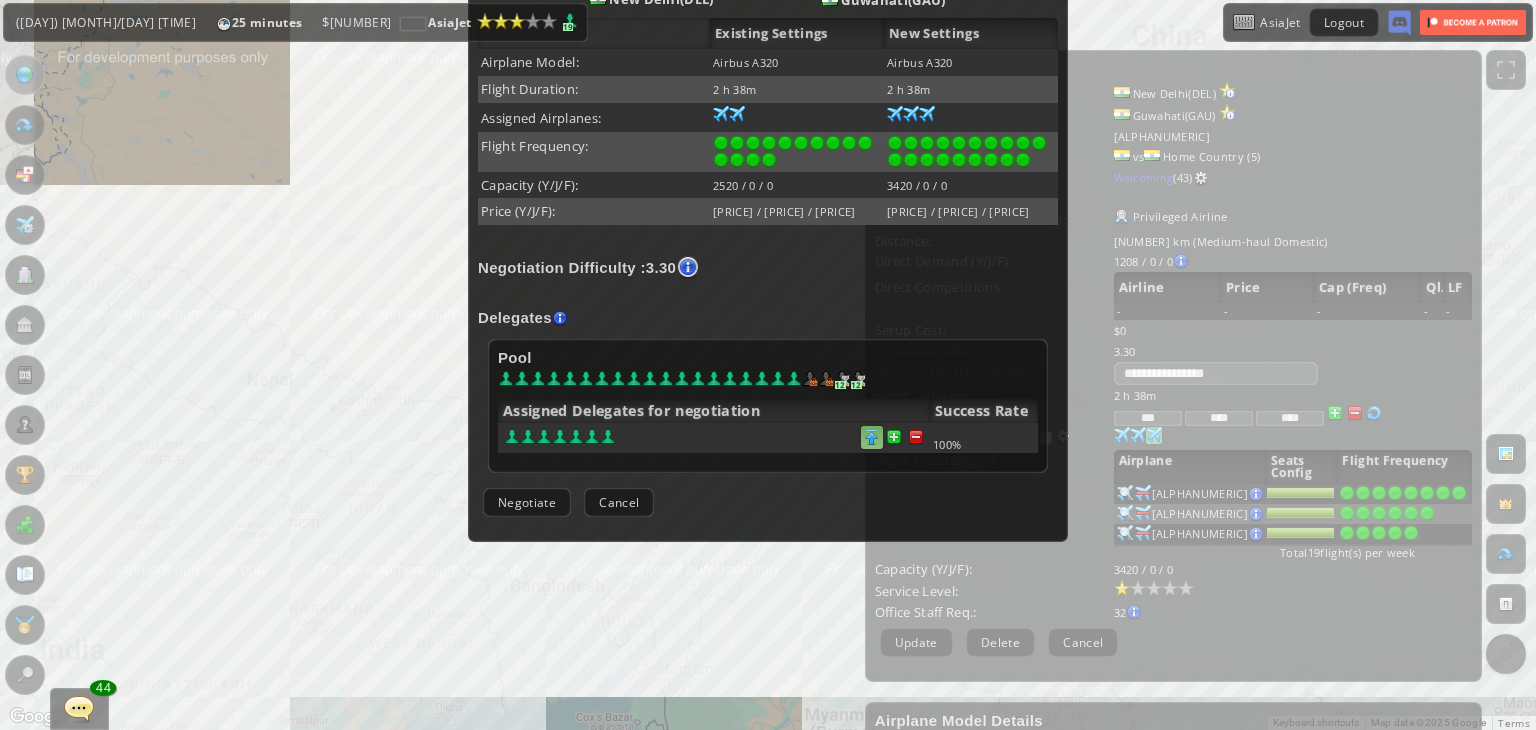 click at bounding box center [916, 437] 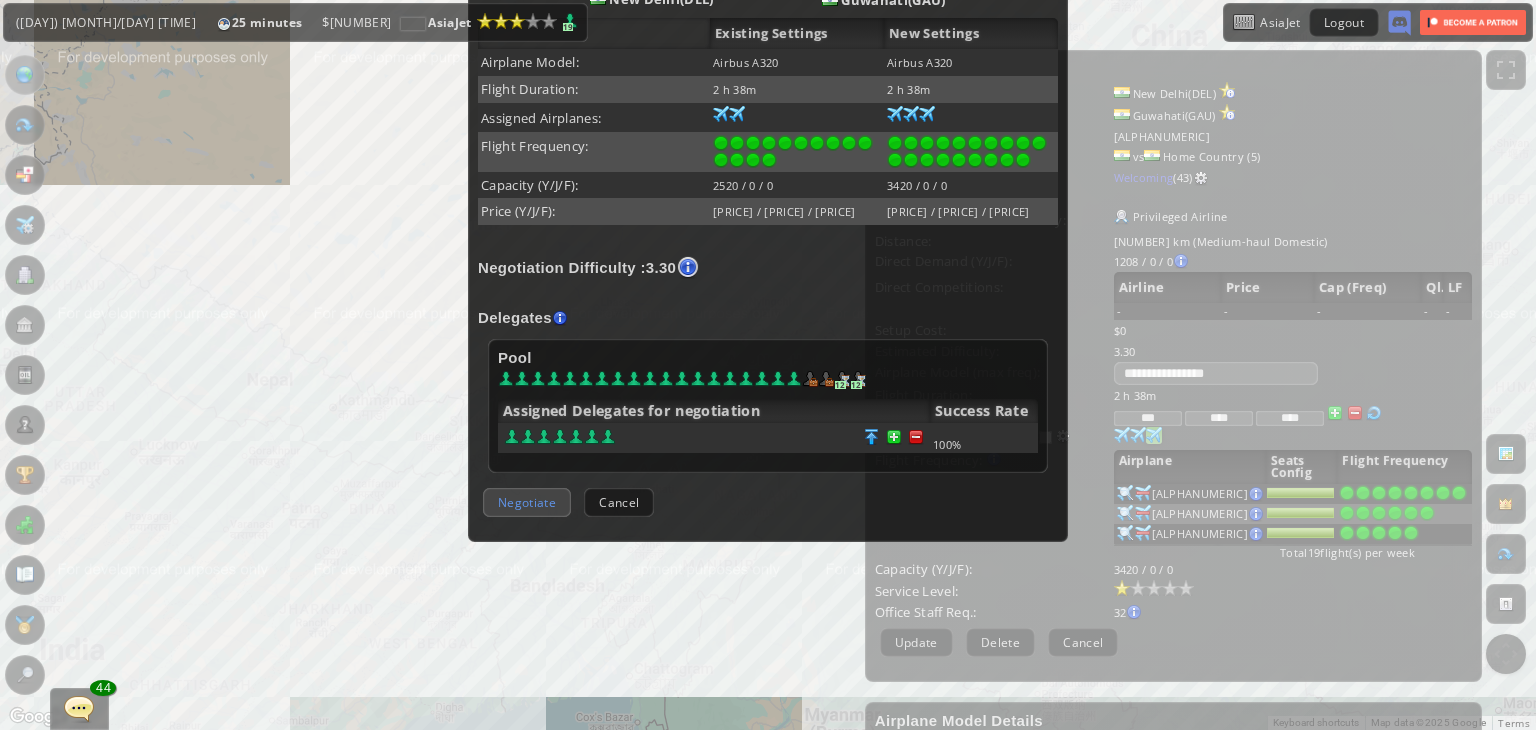 click on "Negotiate" at bounding box center [527, 502] 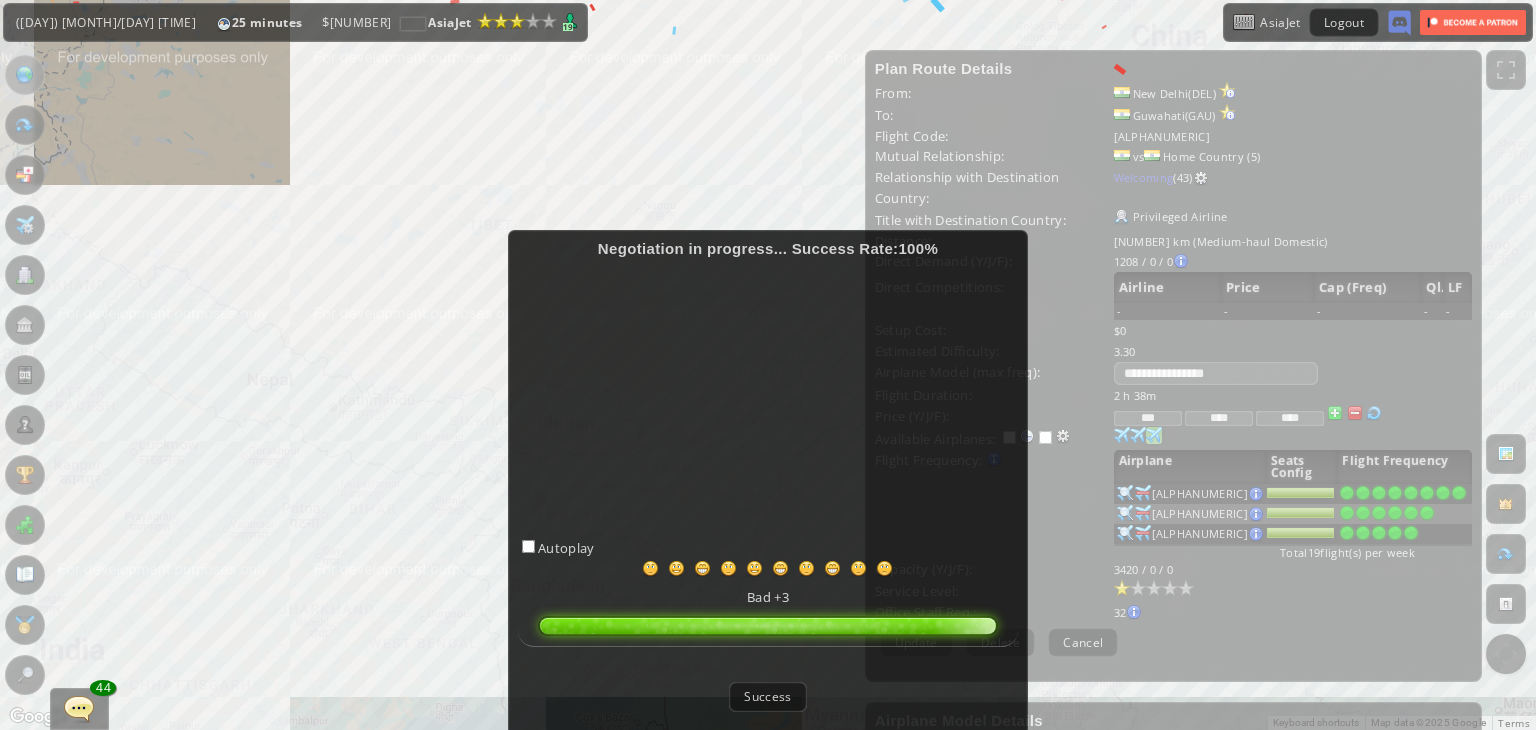click on "Success" at bounding box center (767, 696) 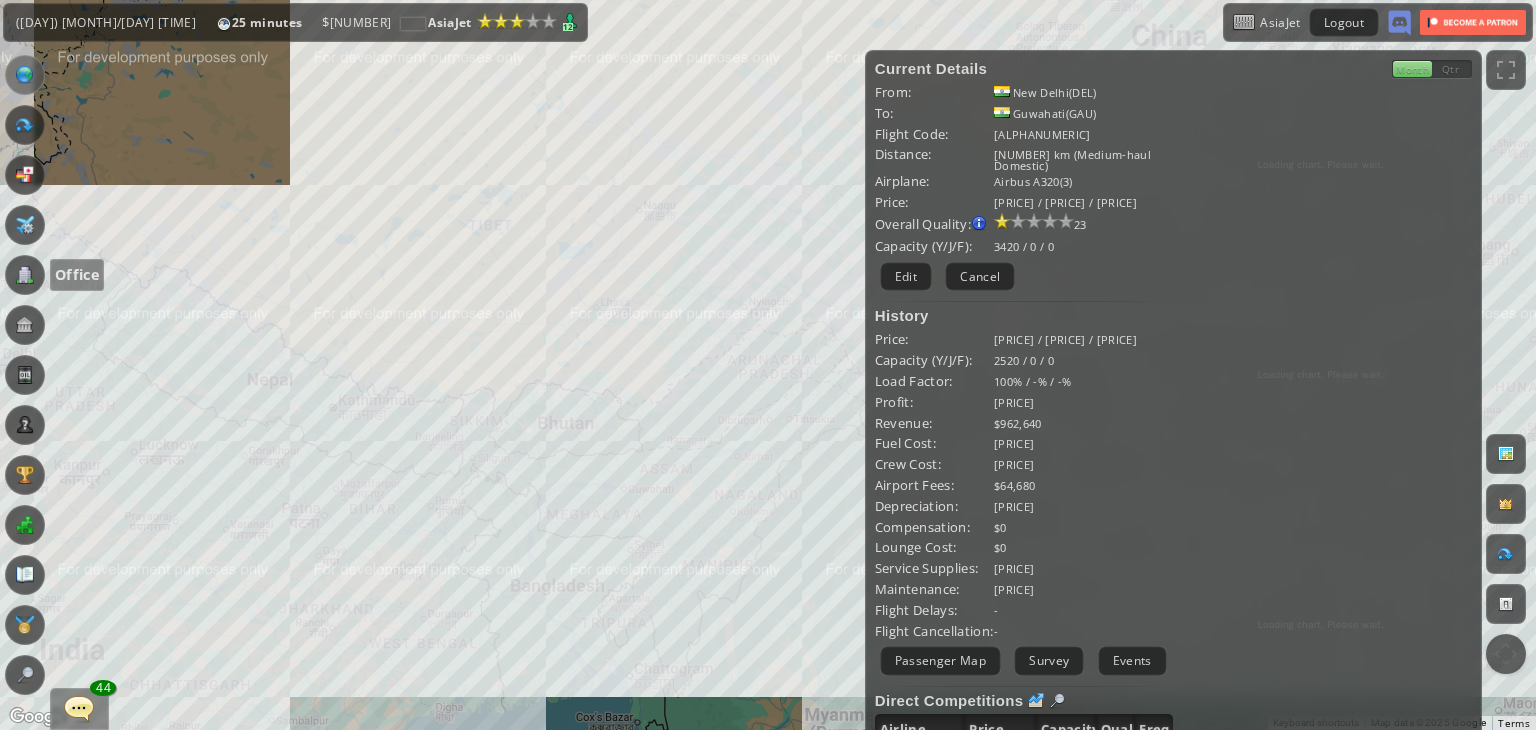 click at bounding box center (25, 275) 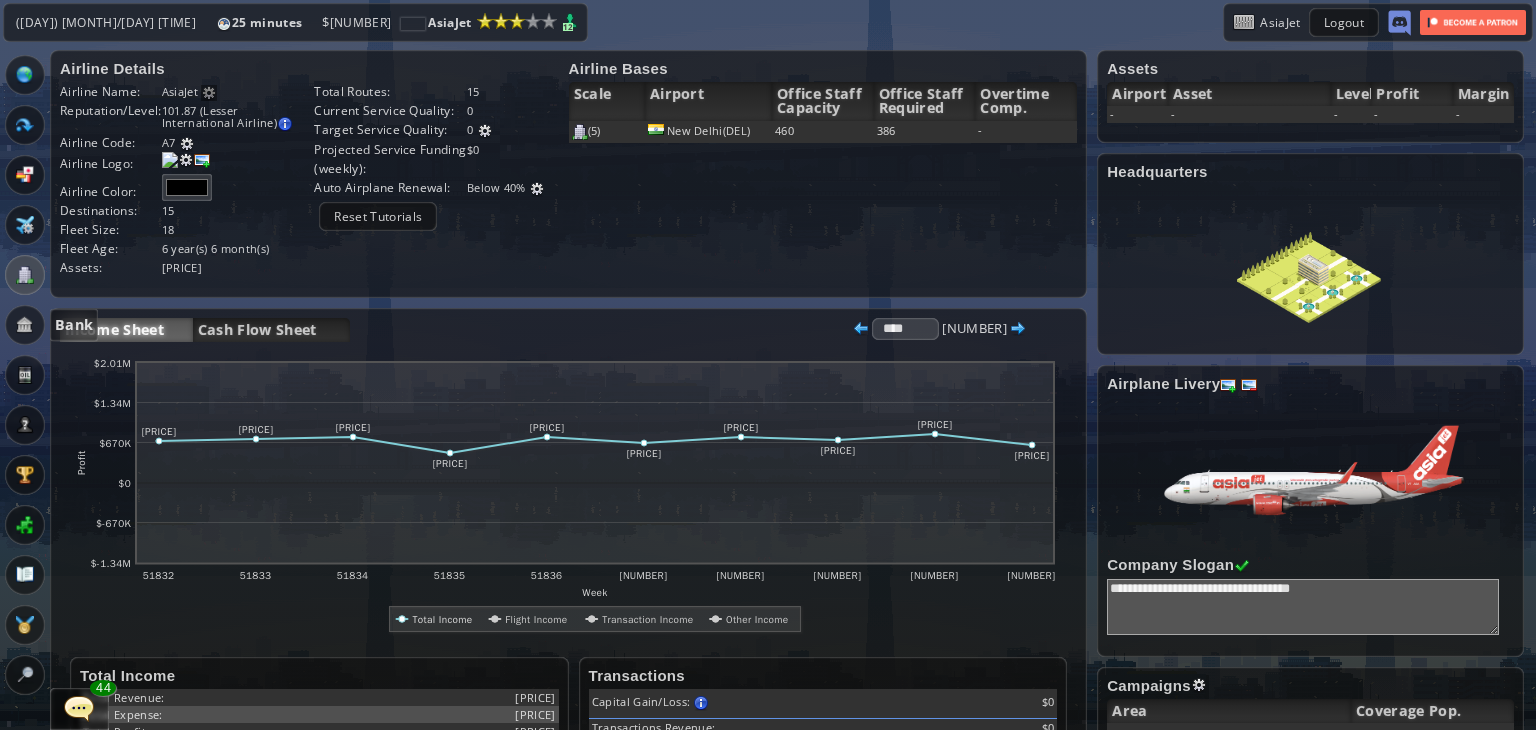 click at bounding box center [25, 325] 